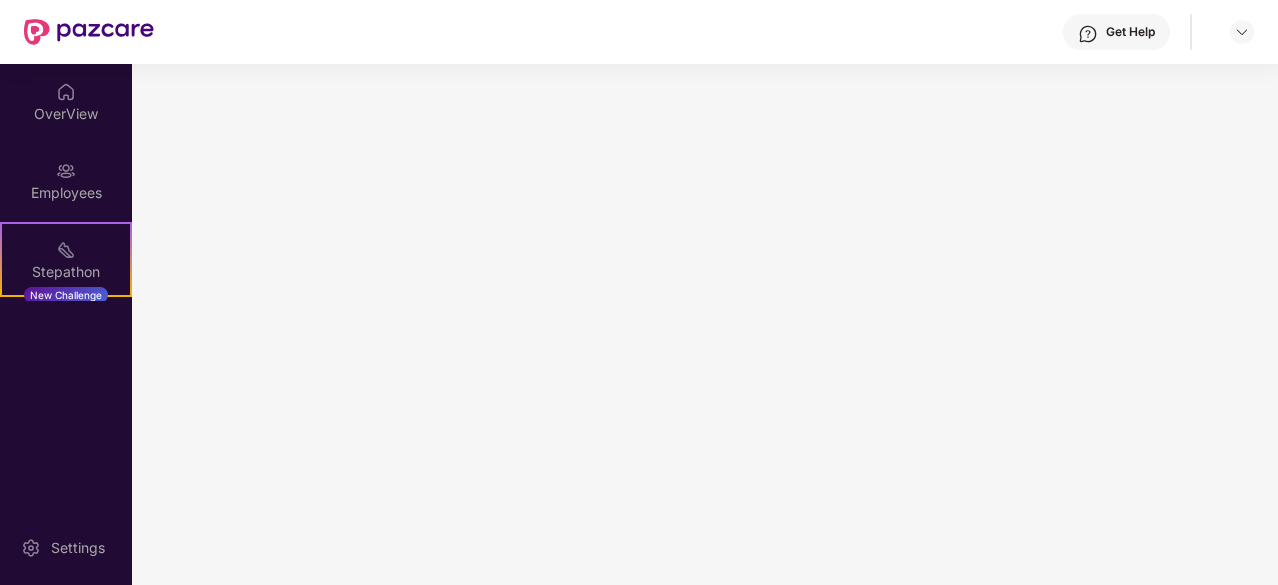 scroll, scrollTop: 0, scrollLeft: 0, axis: both 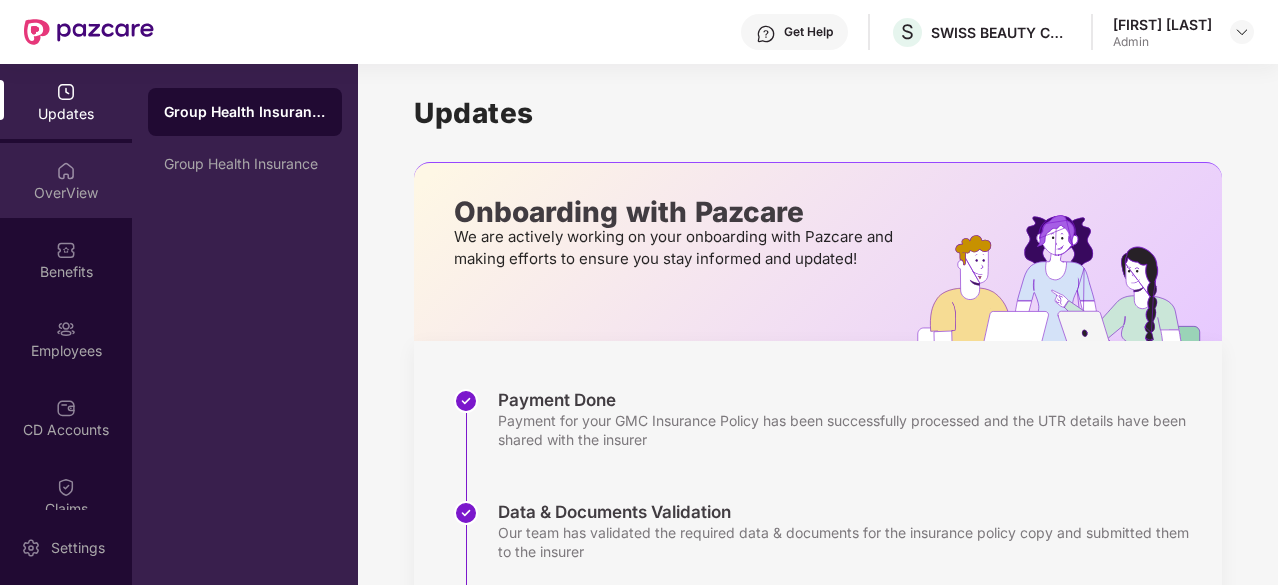 click at bounding box center (66, 171) 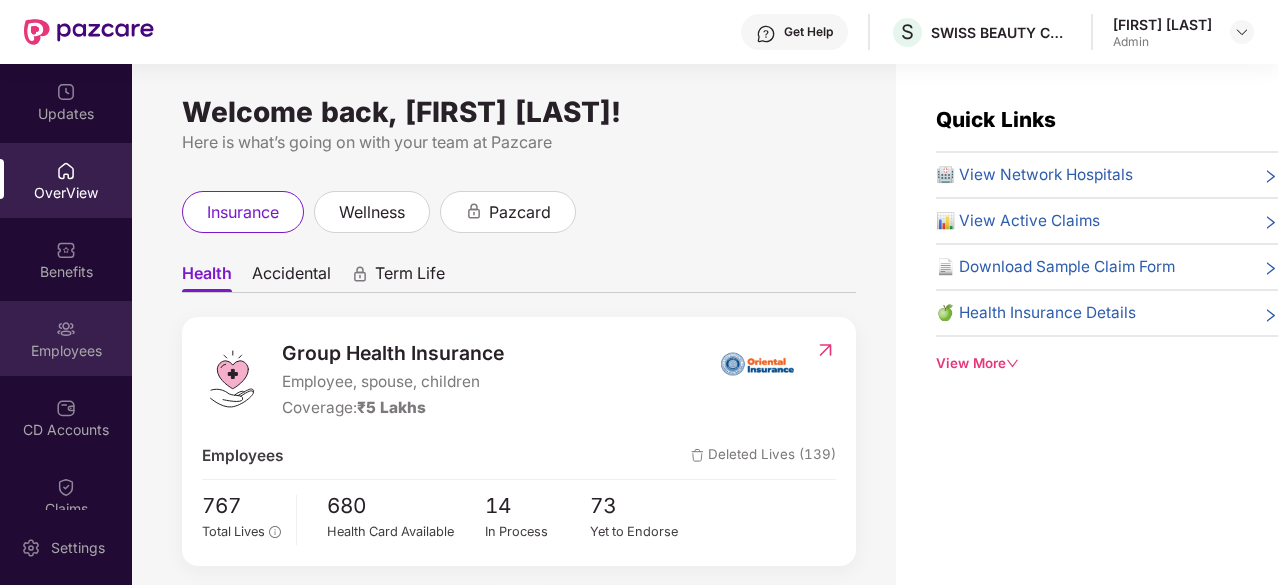 click on "Employees" at bounding box center (66, 351) 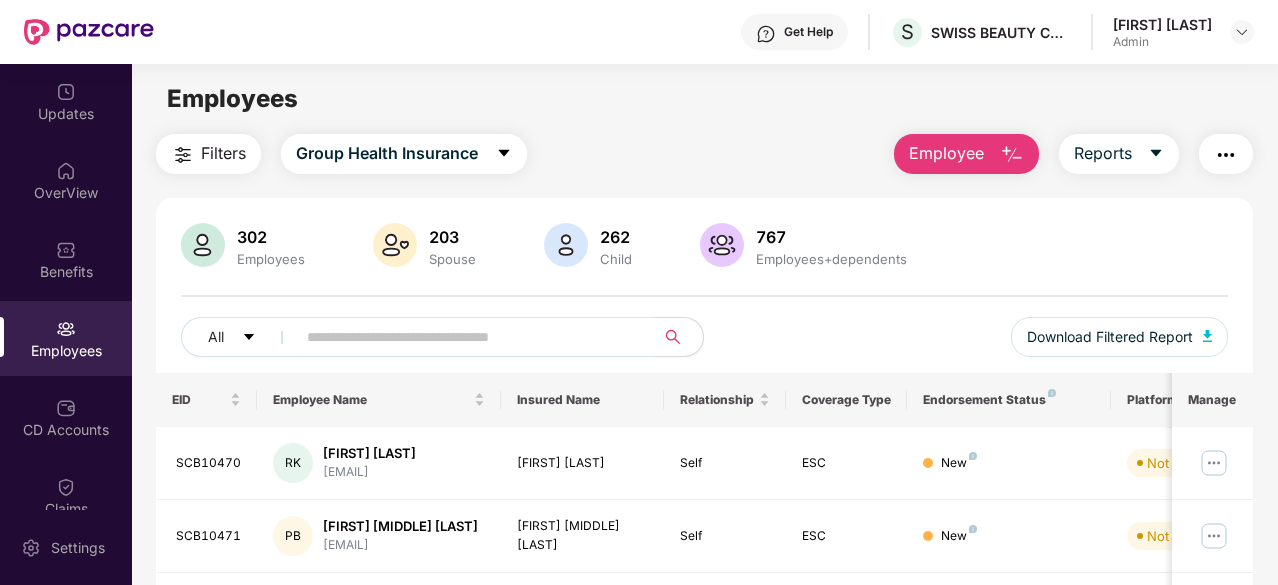 click at bounding box center (1012, 155) 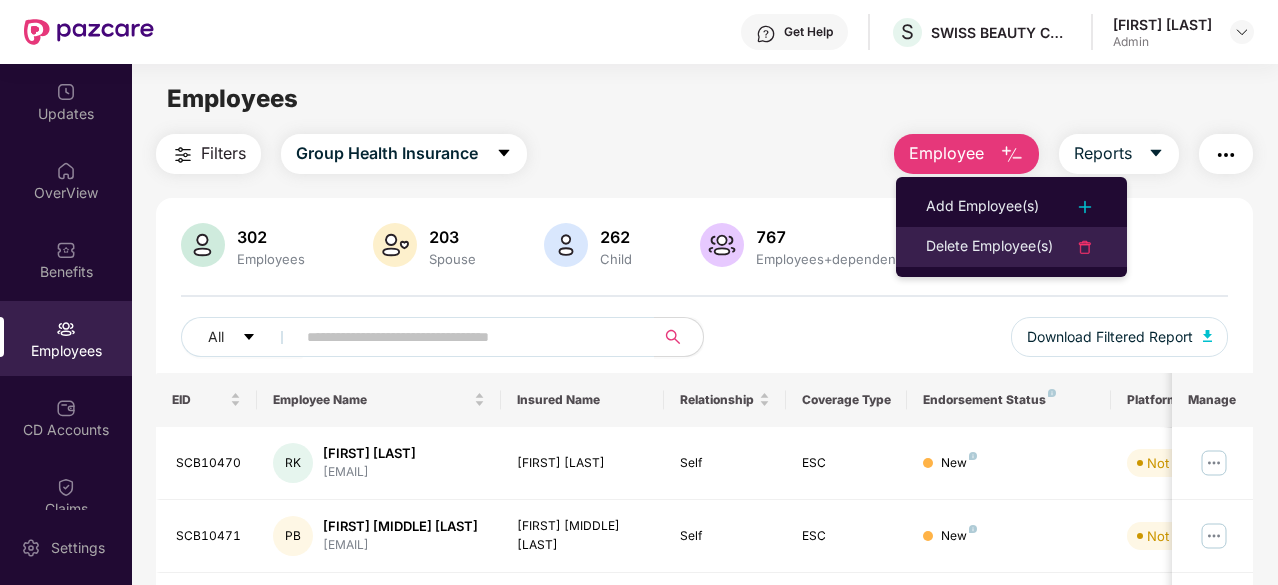 click on "Delete Employee(s)" at bounding box center [1011, 247] 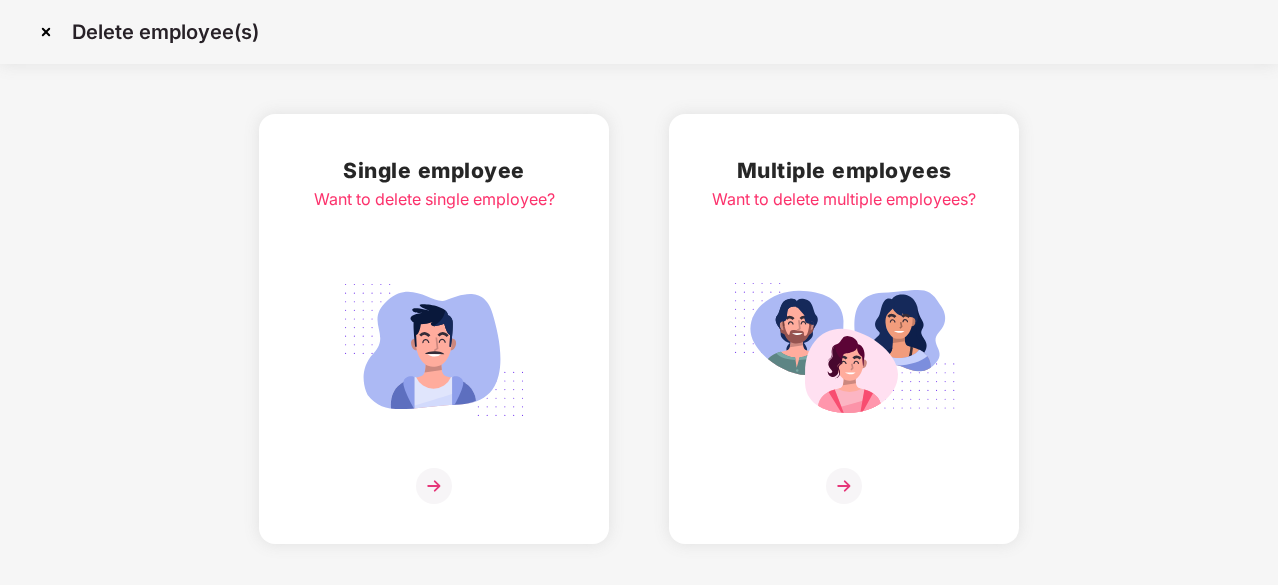 click at bounding box center [434, 486] 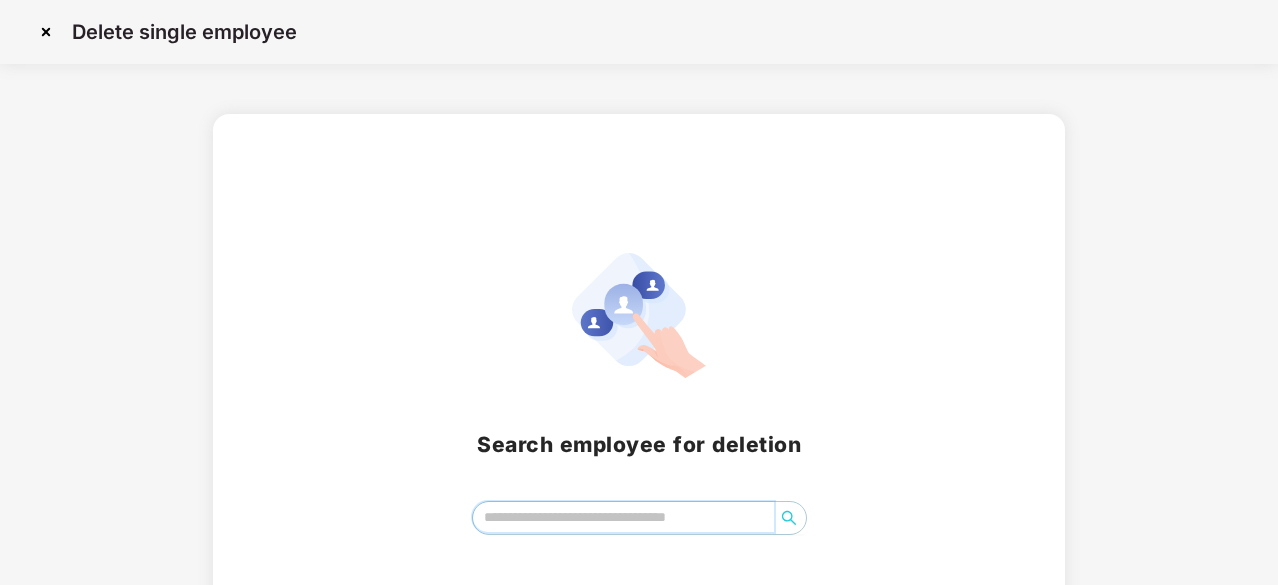 click at bounding box center (623, 517) 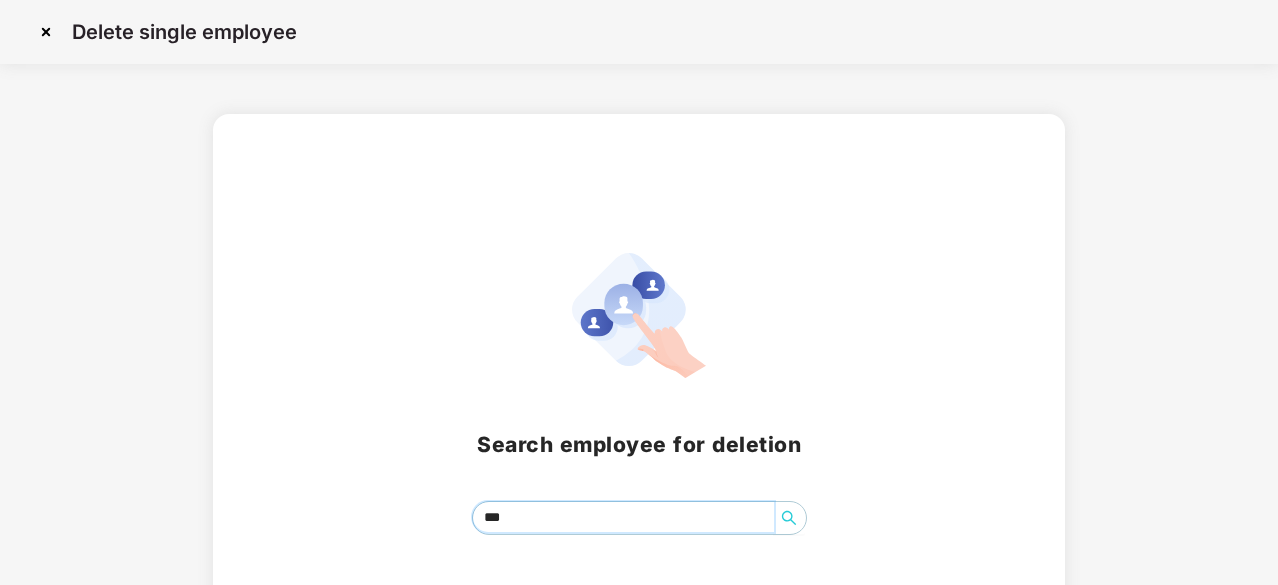 type on "****" 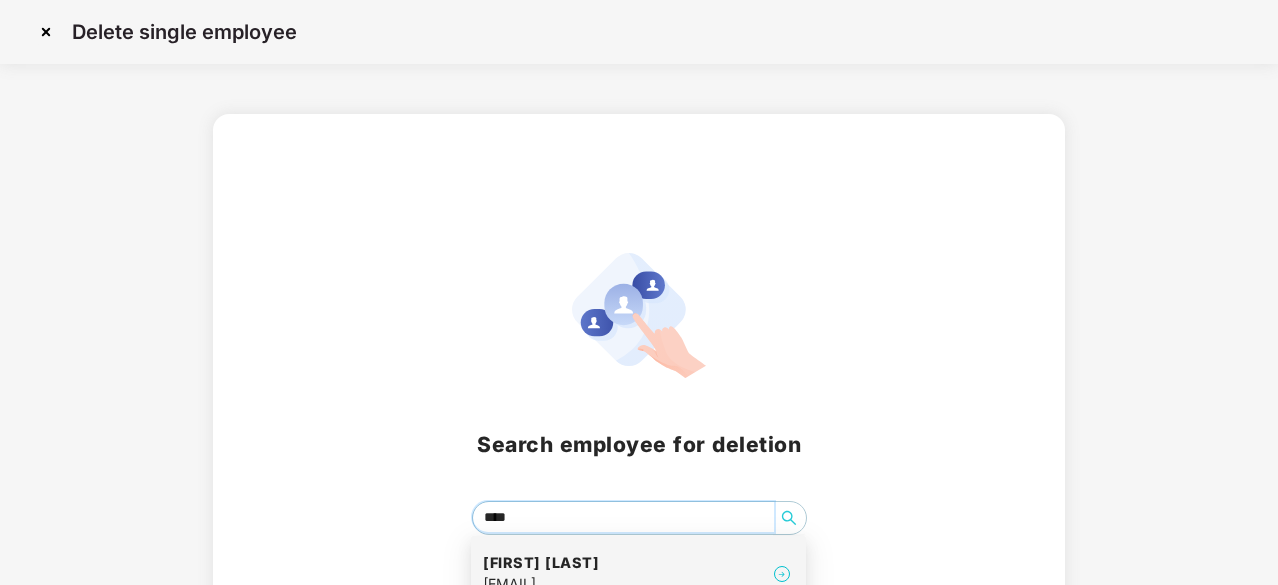 click on "[FIRST] [LAST]" at bounding box center (541, 563) 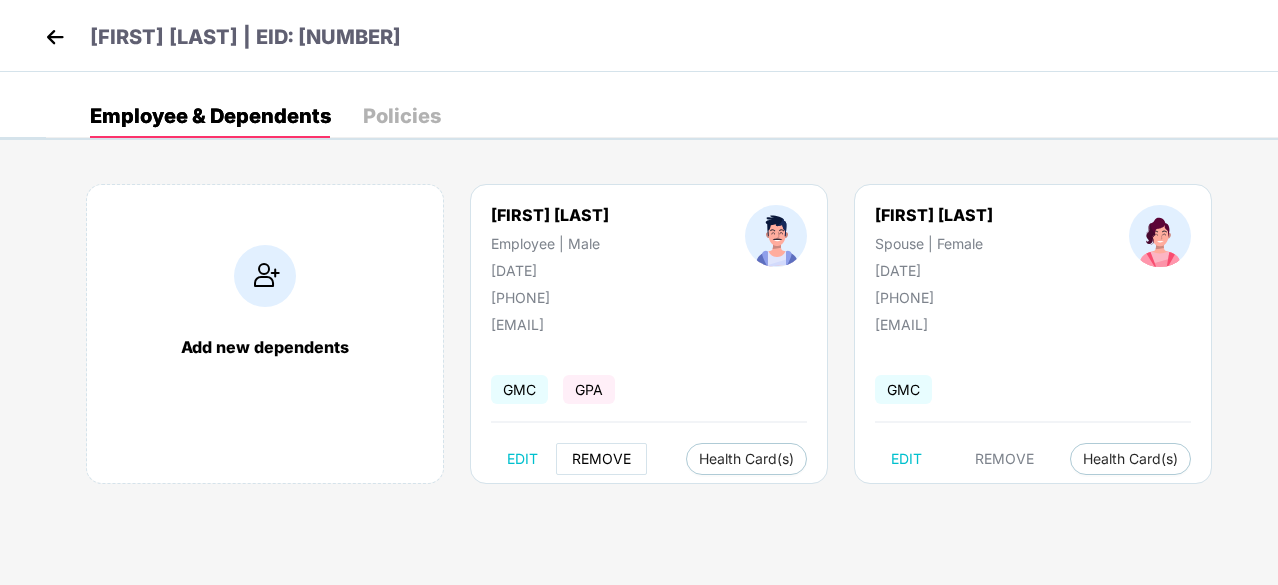 click on "REMOVE" at bounding box center [601, 459] 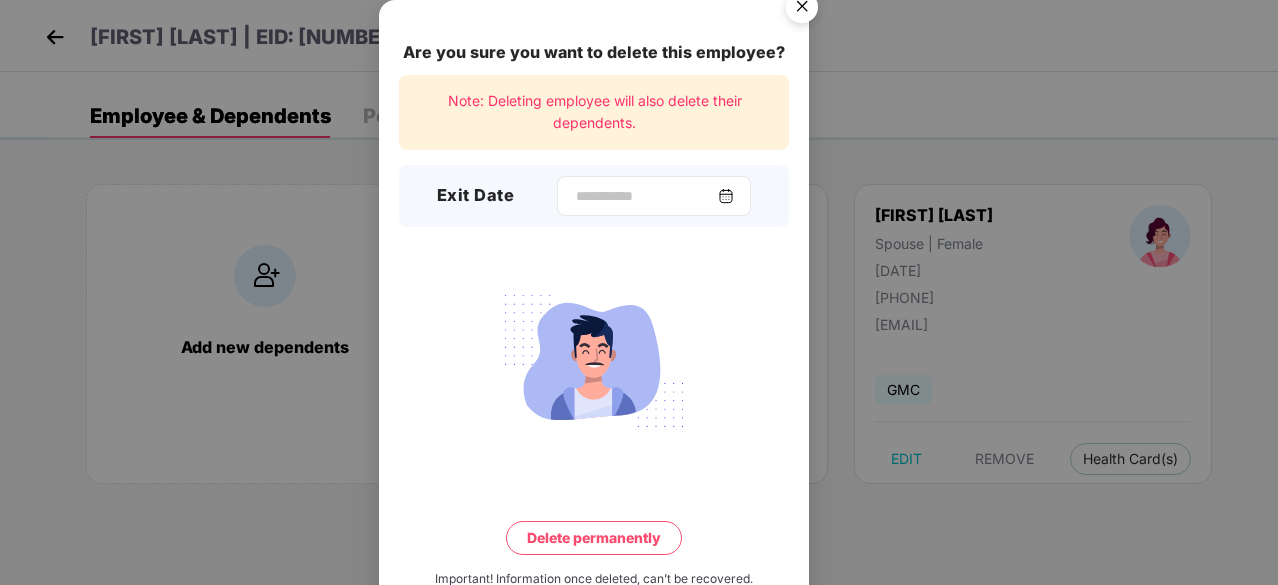 click at bounding box center (726, 196) 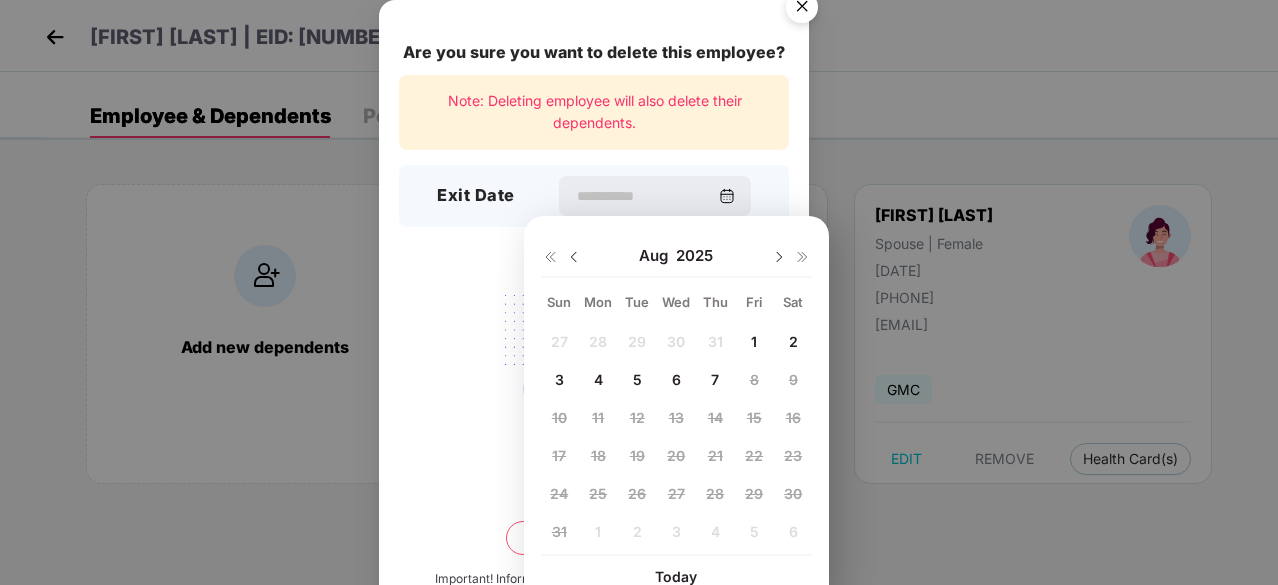 click at bounding box center [574, 257] 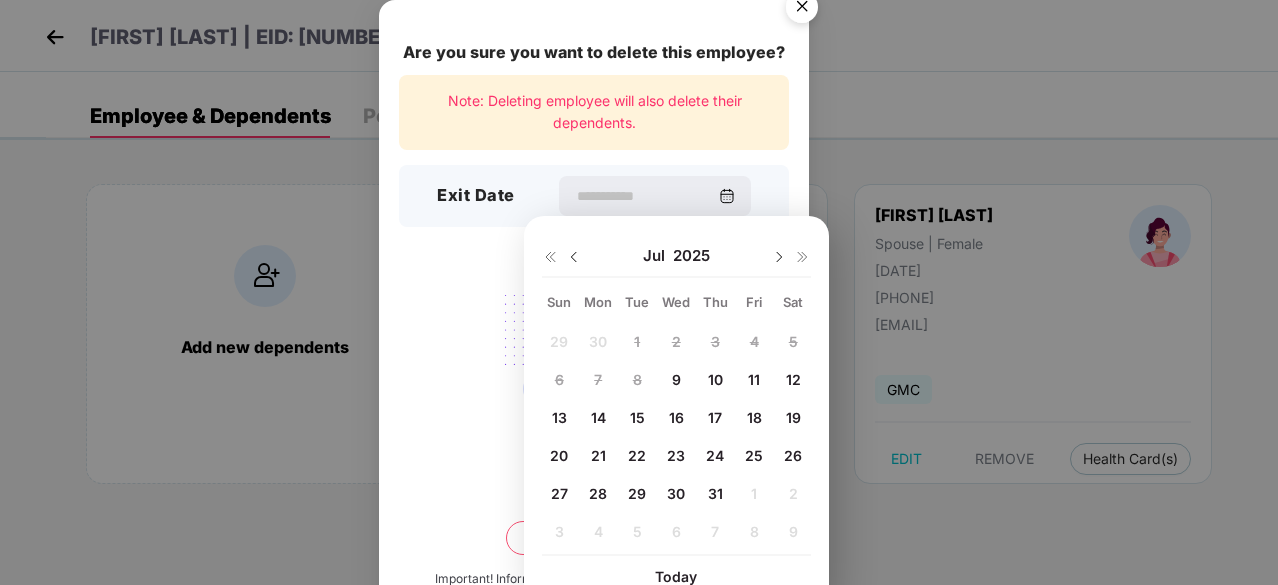 click on "9" at bounding box center (676, 379) 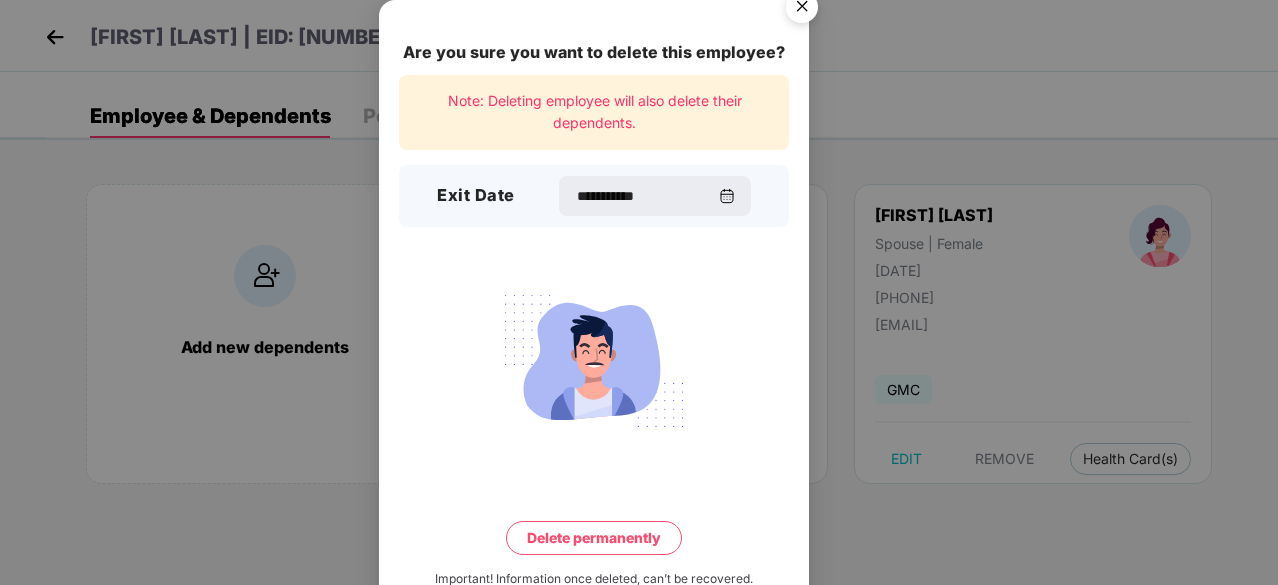 click on "Delete permanently" at bounding box center [594, 538] 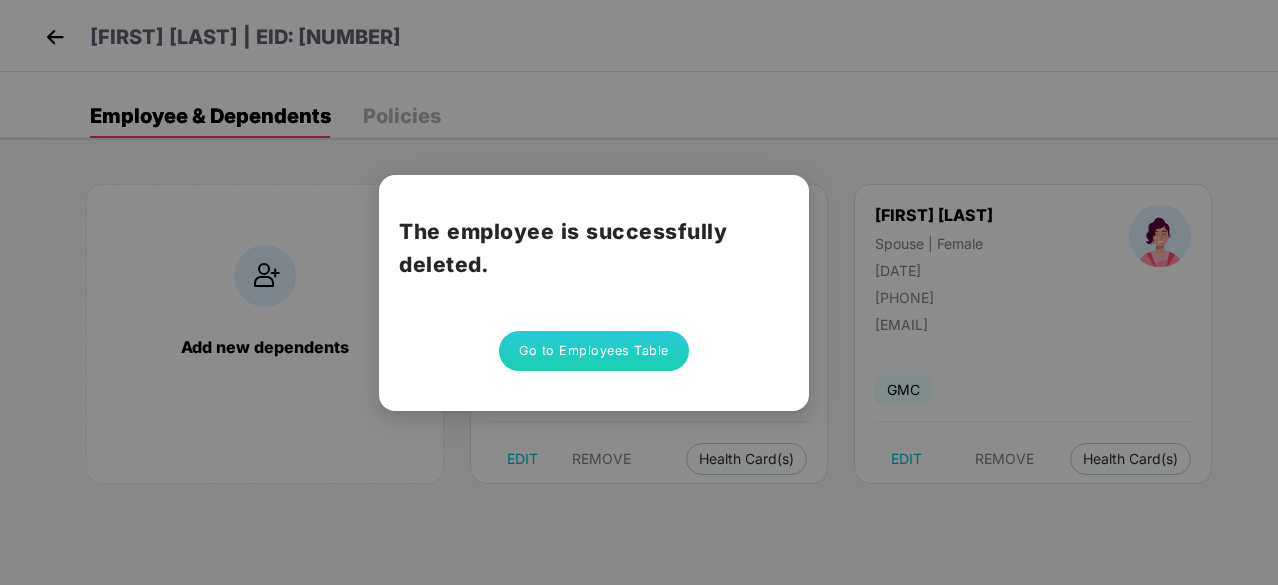click on "Go to Employees Table" at bounding box center (594, 351) 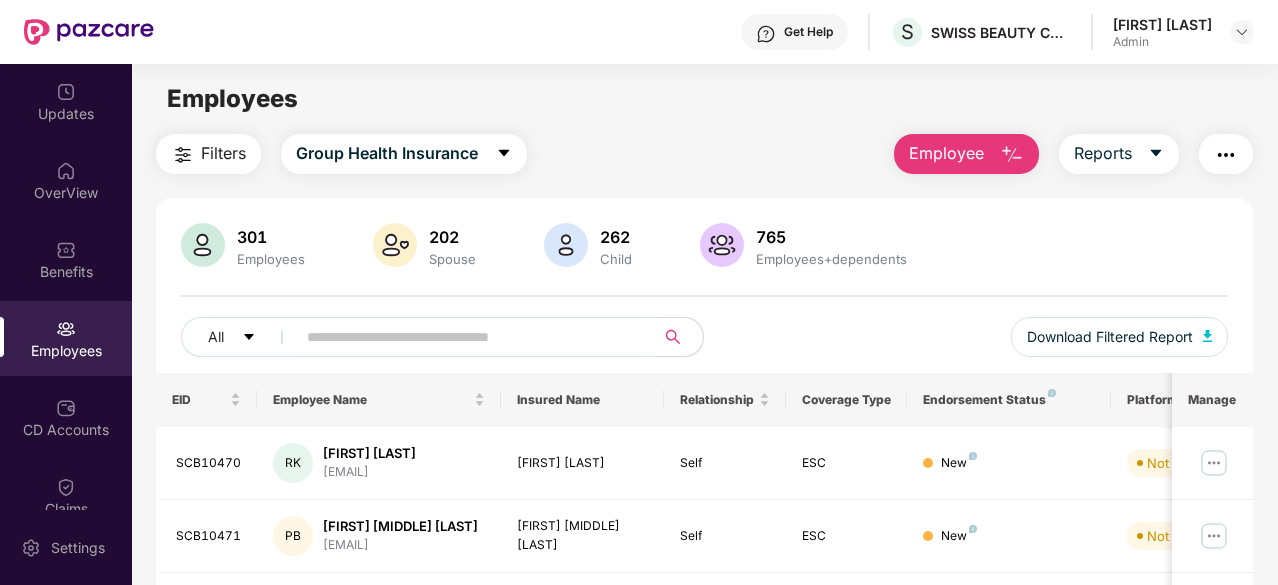 click at bounding box center [467, 337] 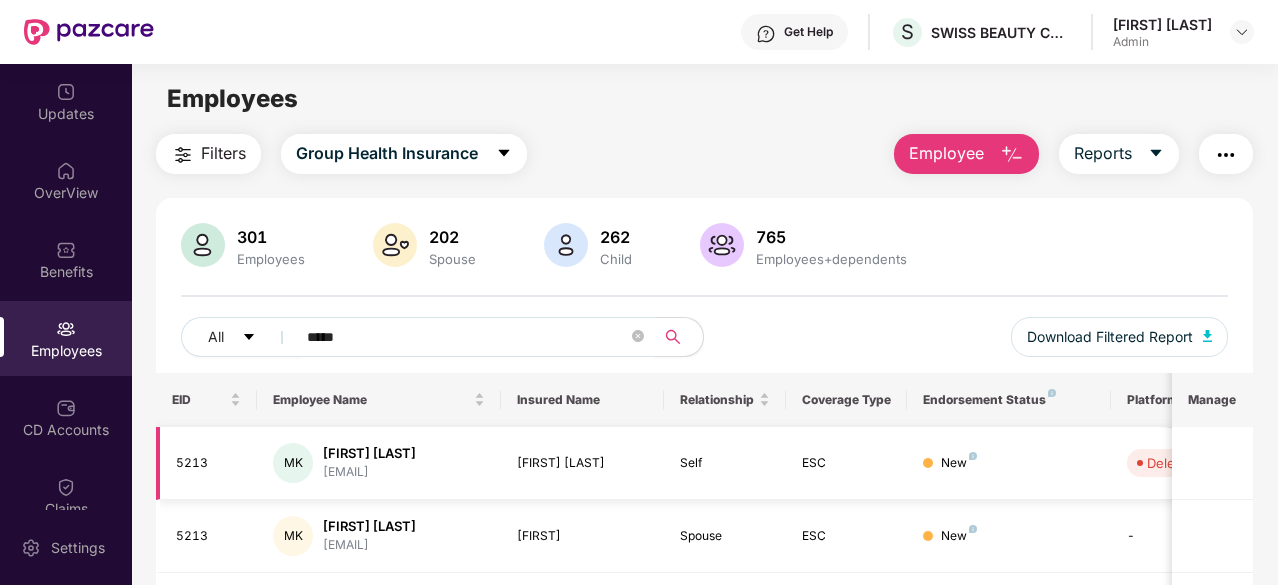 click on "[FIRST] [LAST]" at bounding box center [369, 453] 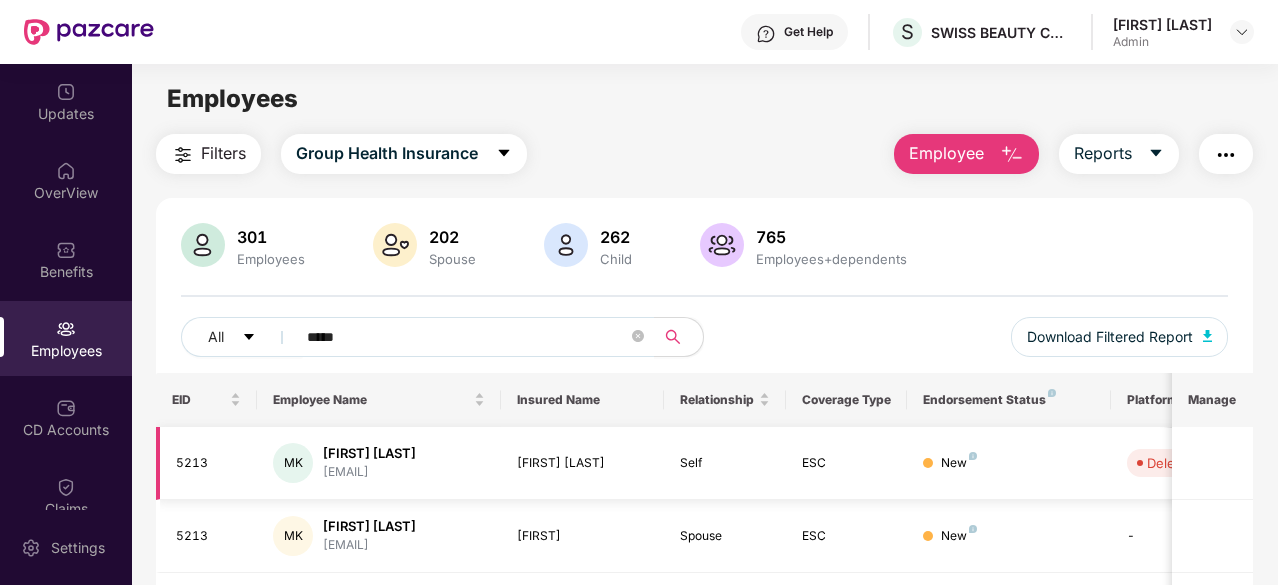 click on "New" at bounding box center [1008, 463] 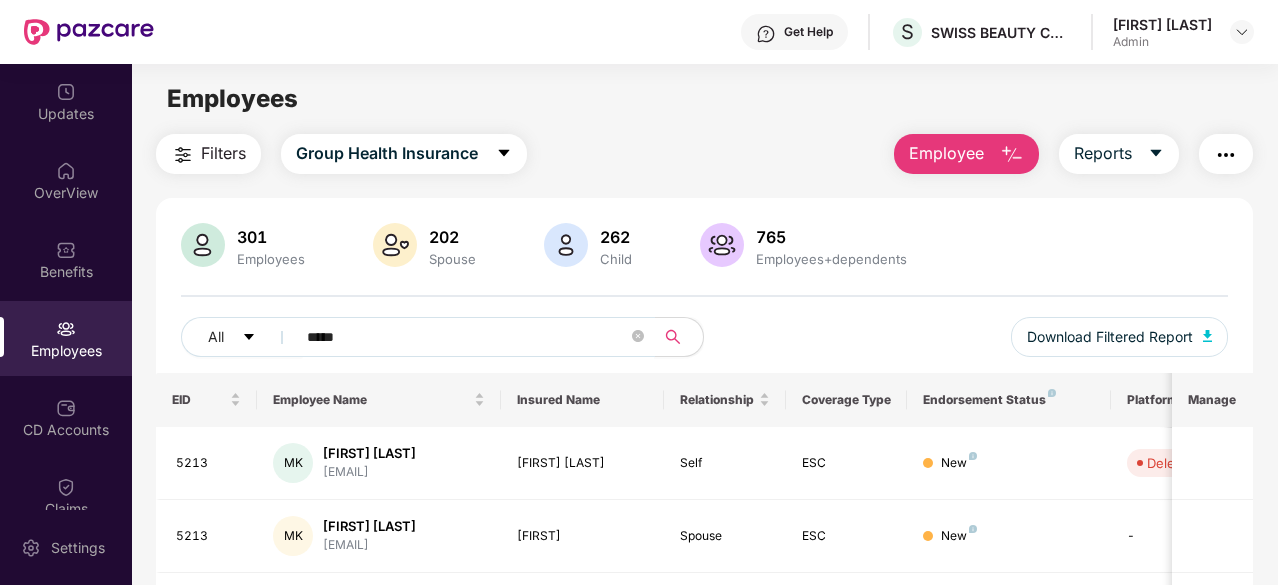 click on "*****" at bounding box center [467, 337] 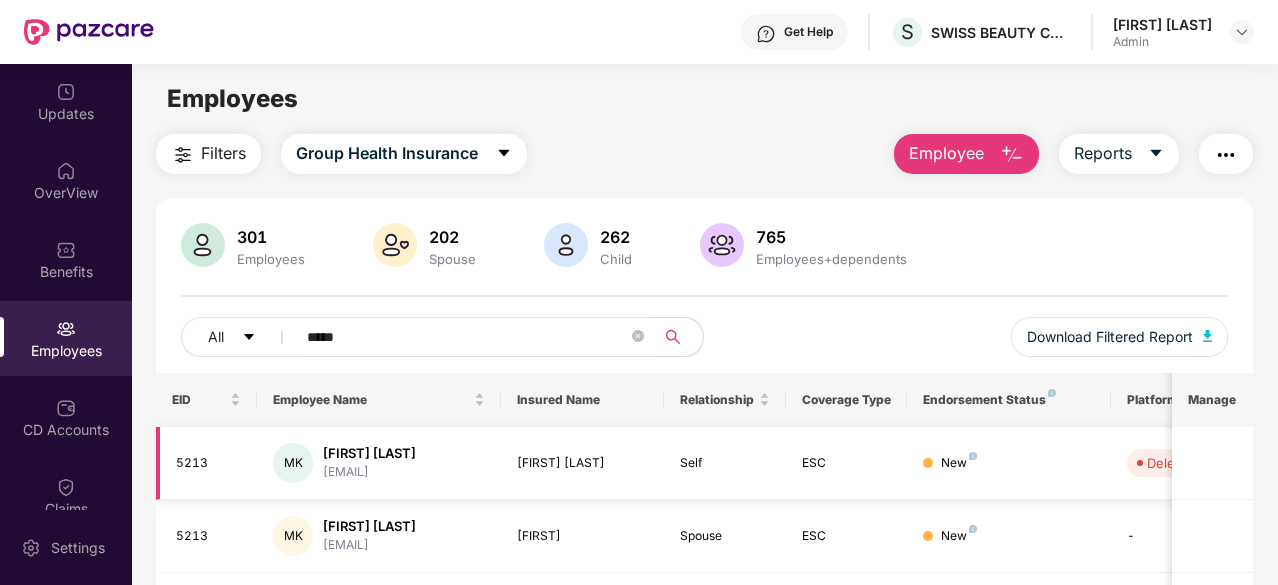 click on "[FIRST] [LAST]" at bounding box center (369, 453) 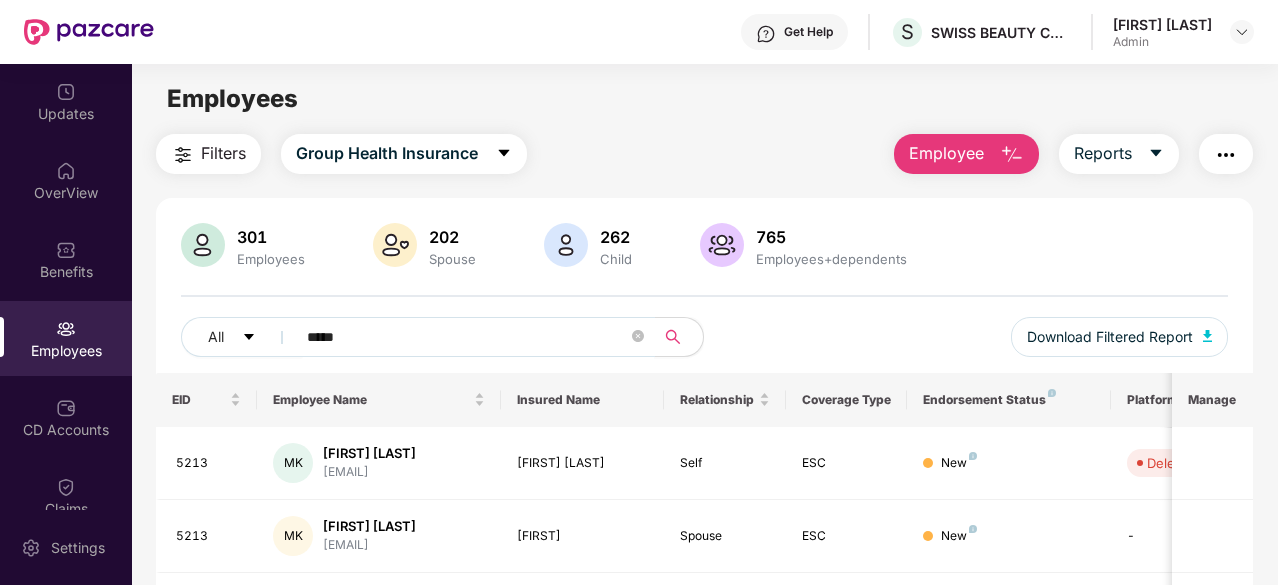 click on "*****" at bounding box center (467, 337) 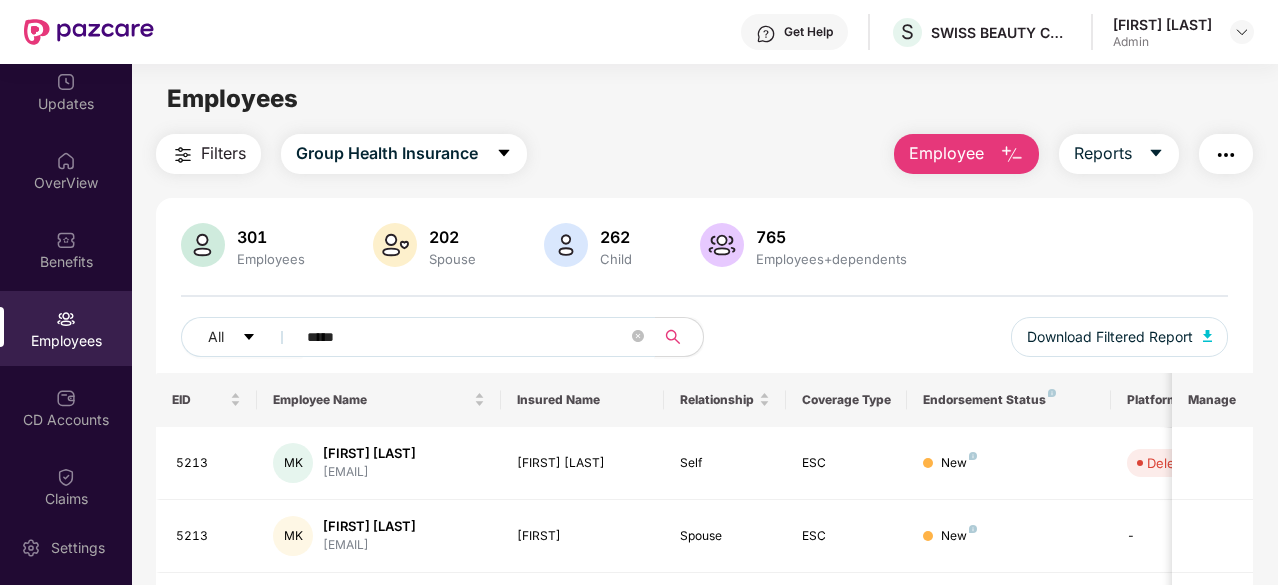 scroll, scrollTop: 0, scrollLeft: 0, axis: both 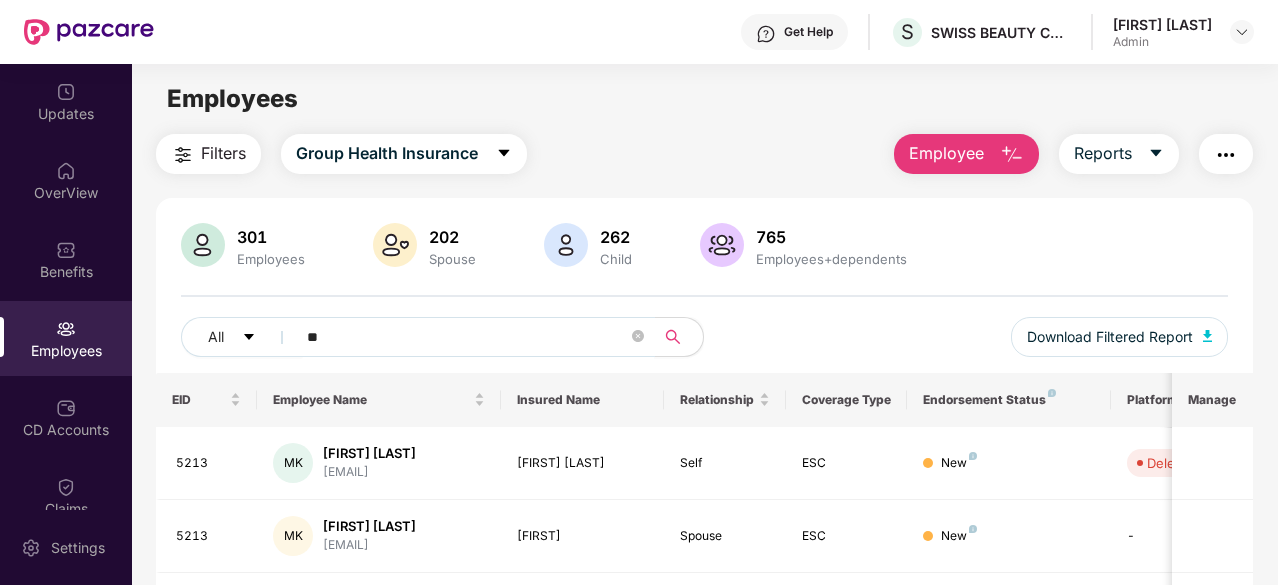 type on "*" 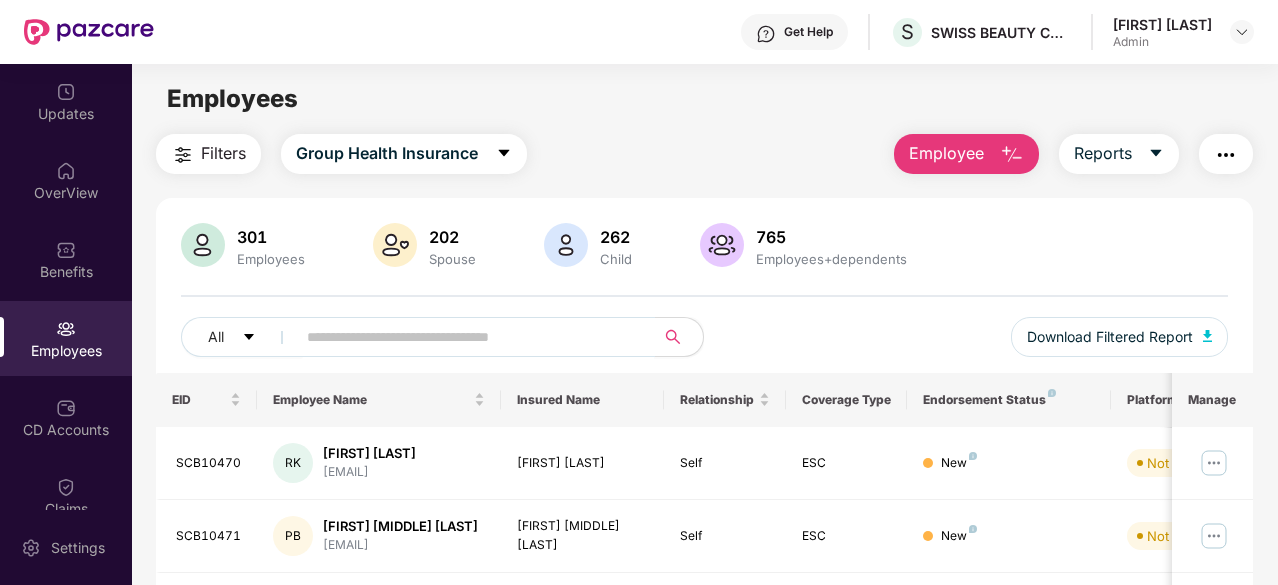 type 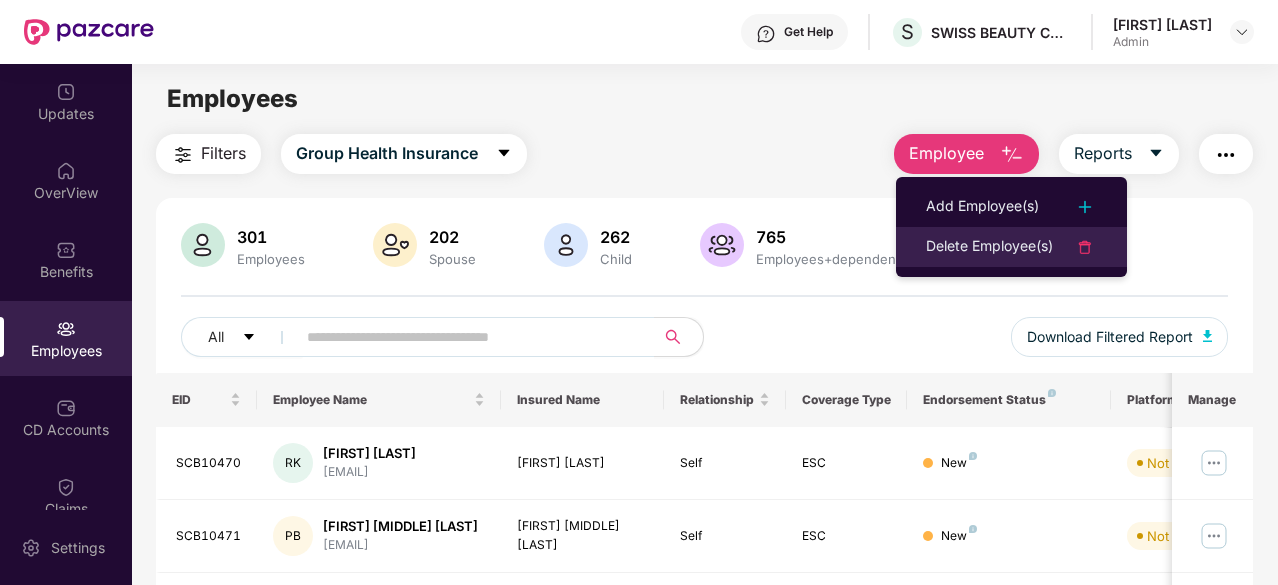 click on "Delete Employee(s)" at bounding box center [989, 247] 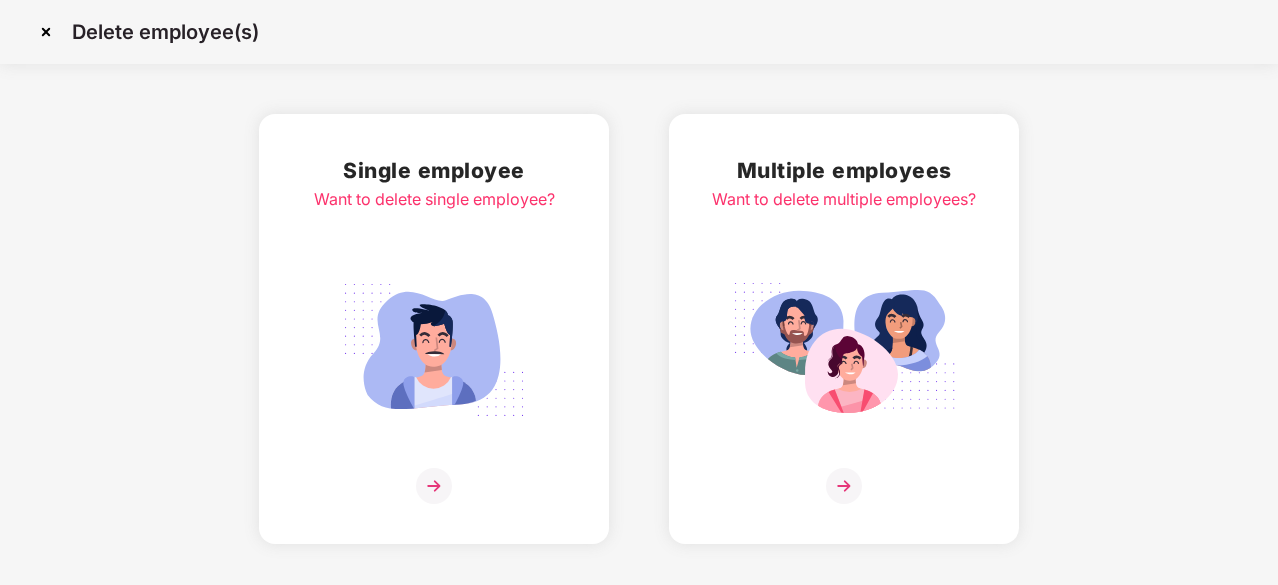 click at bounding box center (434, 350) 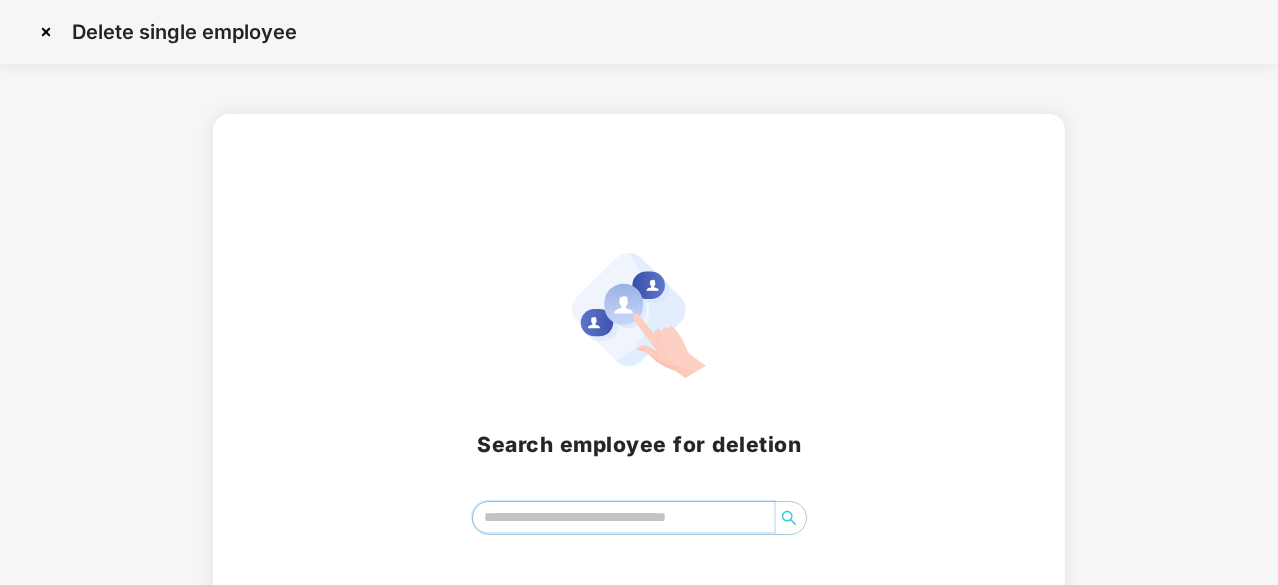 click at bounding box center (623, 517) 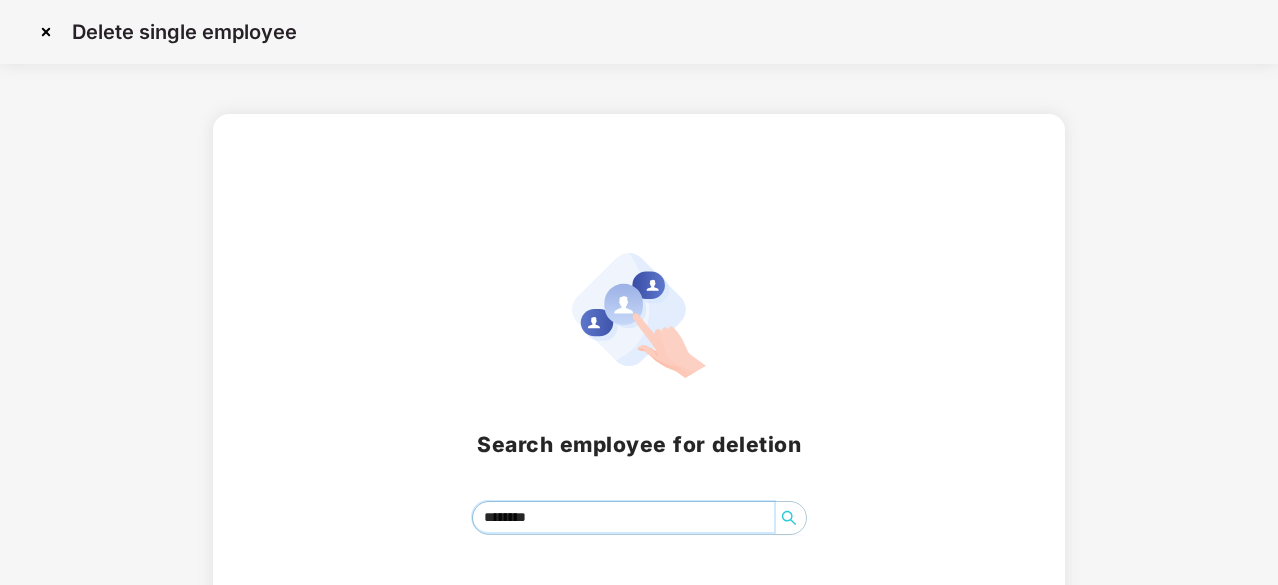 click 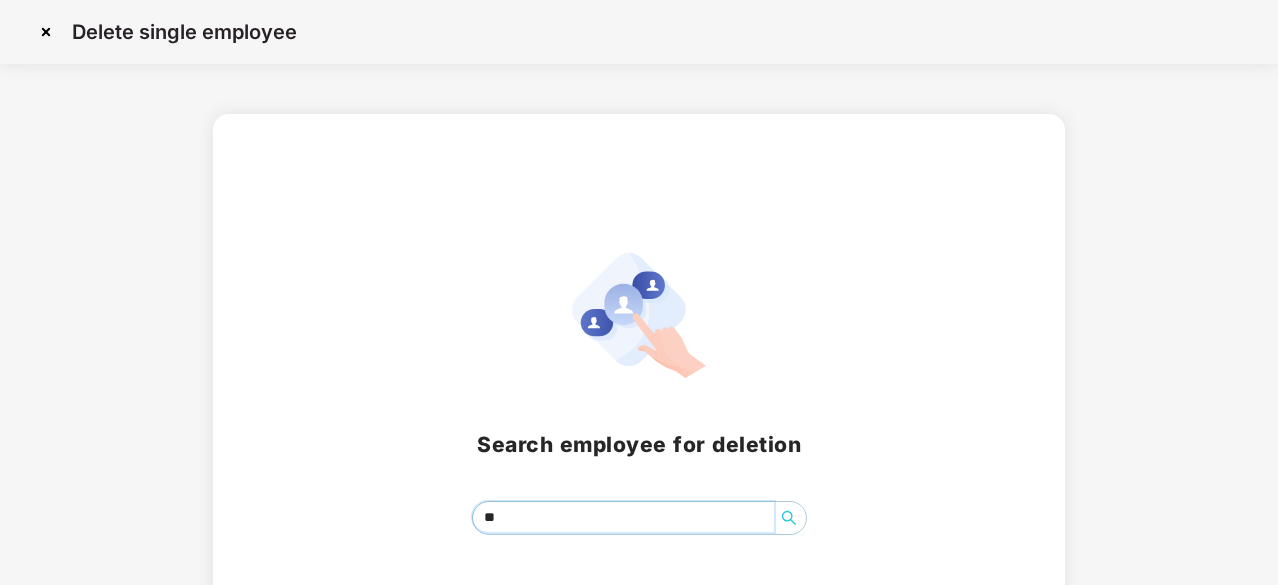 type on "*" 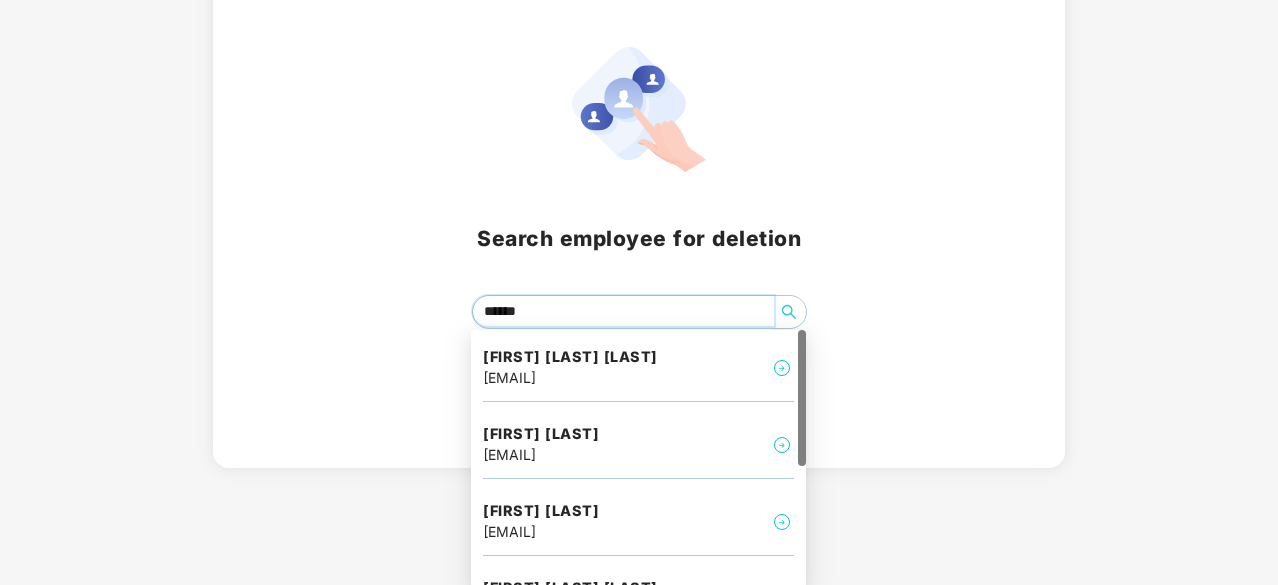 scroll, scrollTop: 88, scrollLeft: 0, axis: vertical 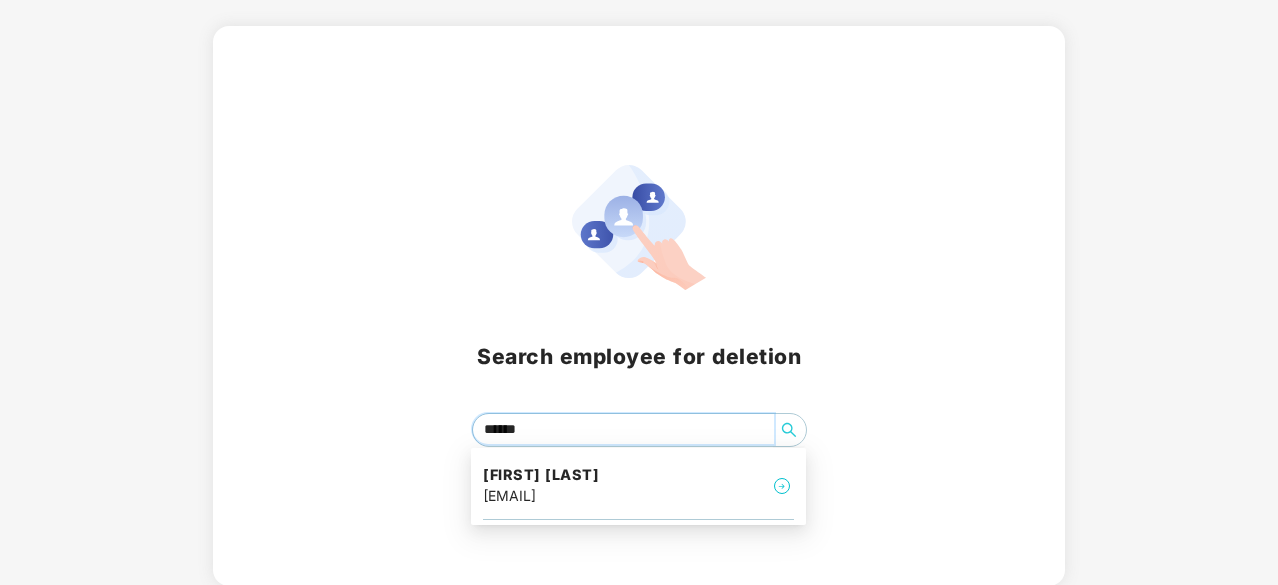 type on "*******" 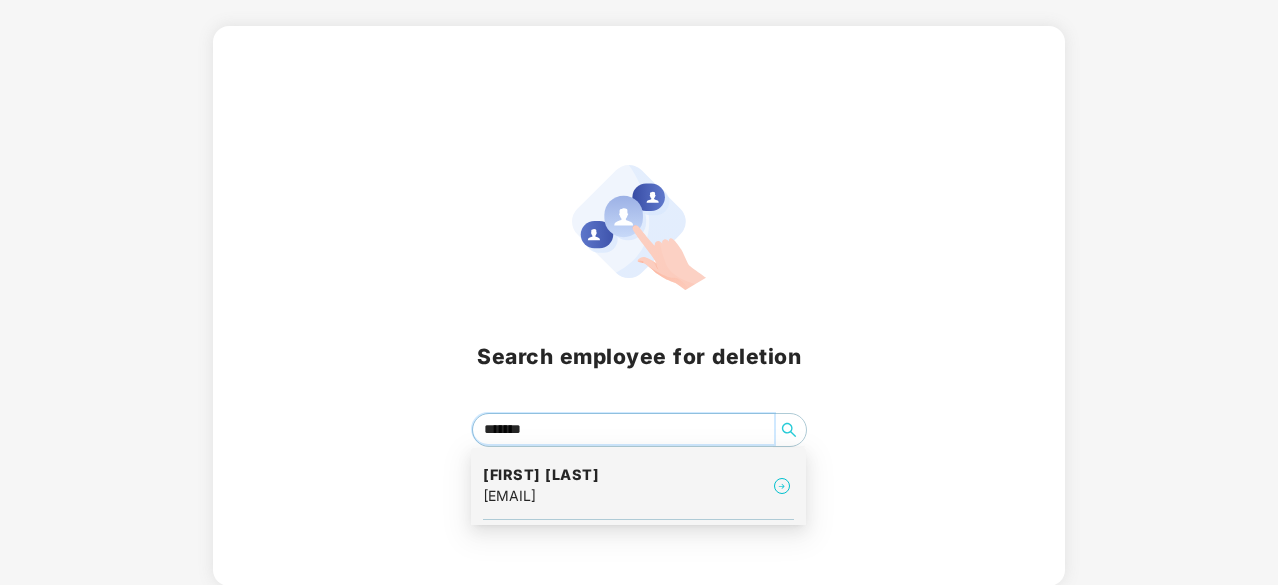 click on "[EMAIL]" at bounding box center [541, 496] 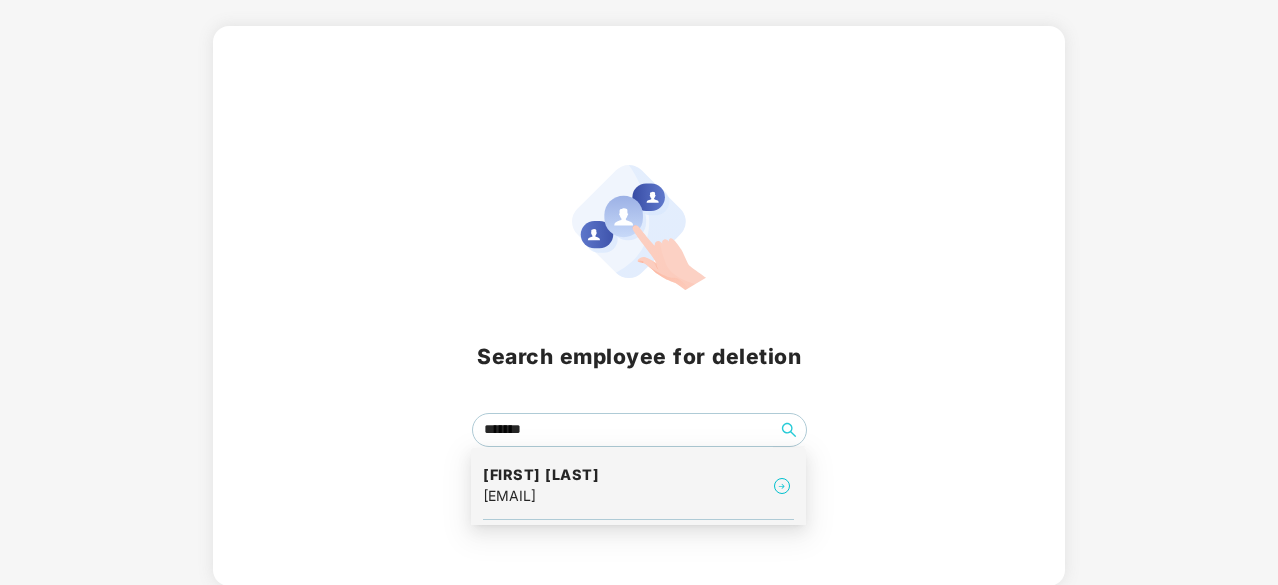 scroll, scrollTop: 0, scrollLeft: 0, axis: both 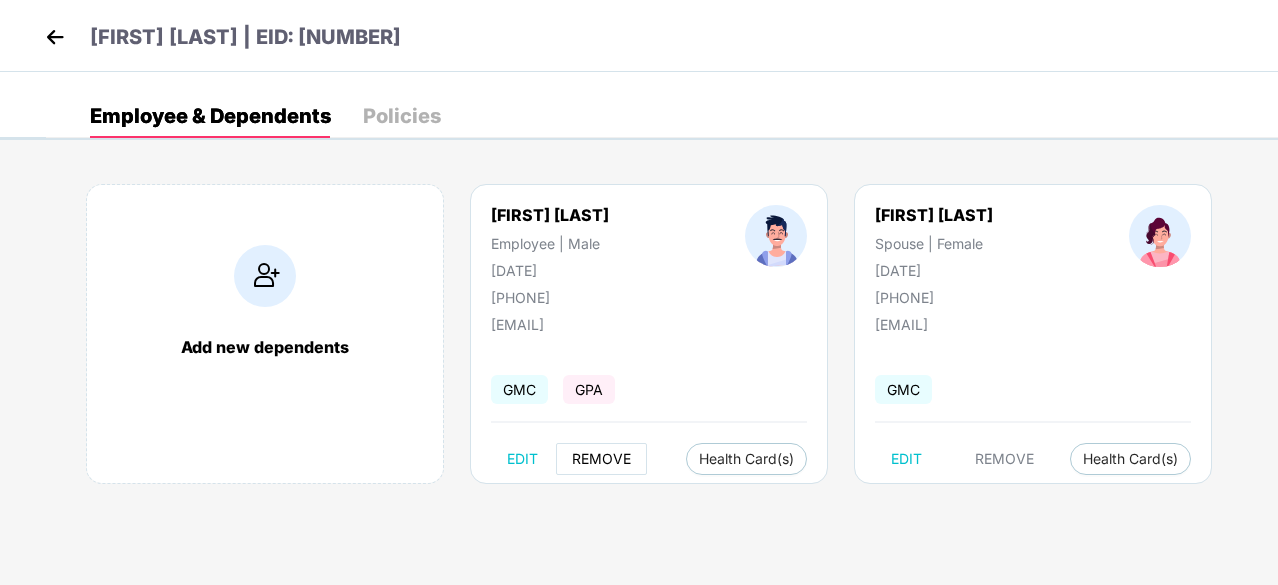 click on "REMOVE" at bounding box center [601, 459] 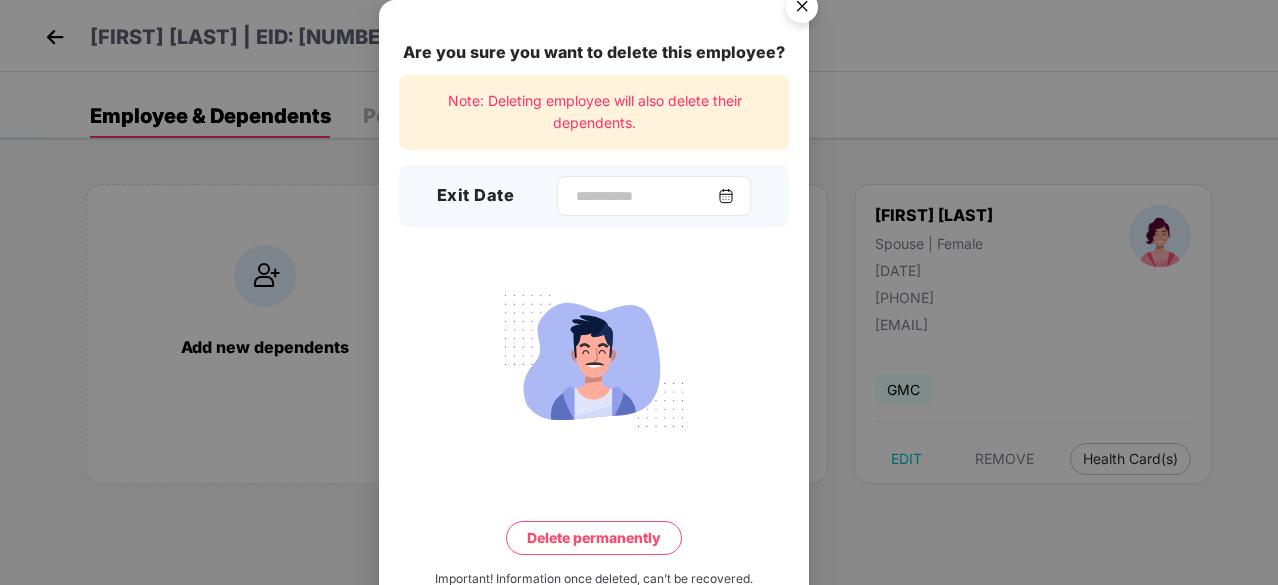 click at bounding box center (726, 196) 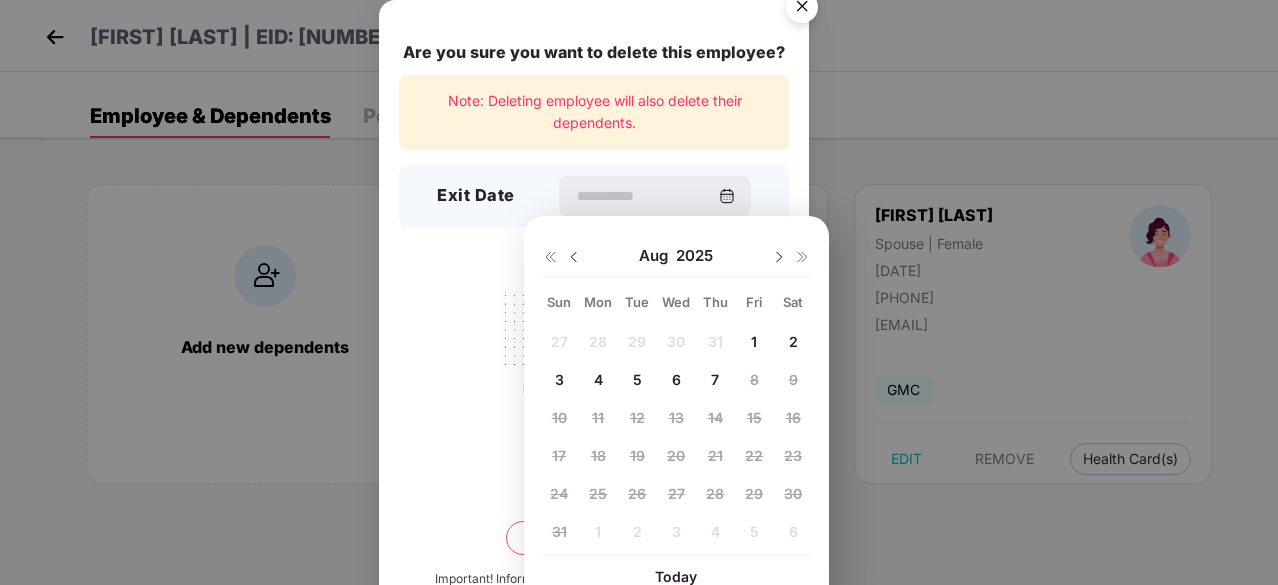 click on "6" at bounding box center (676, 379) 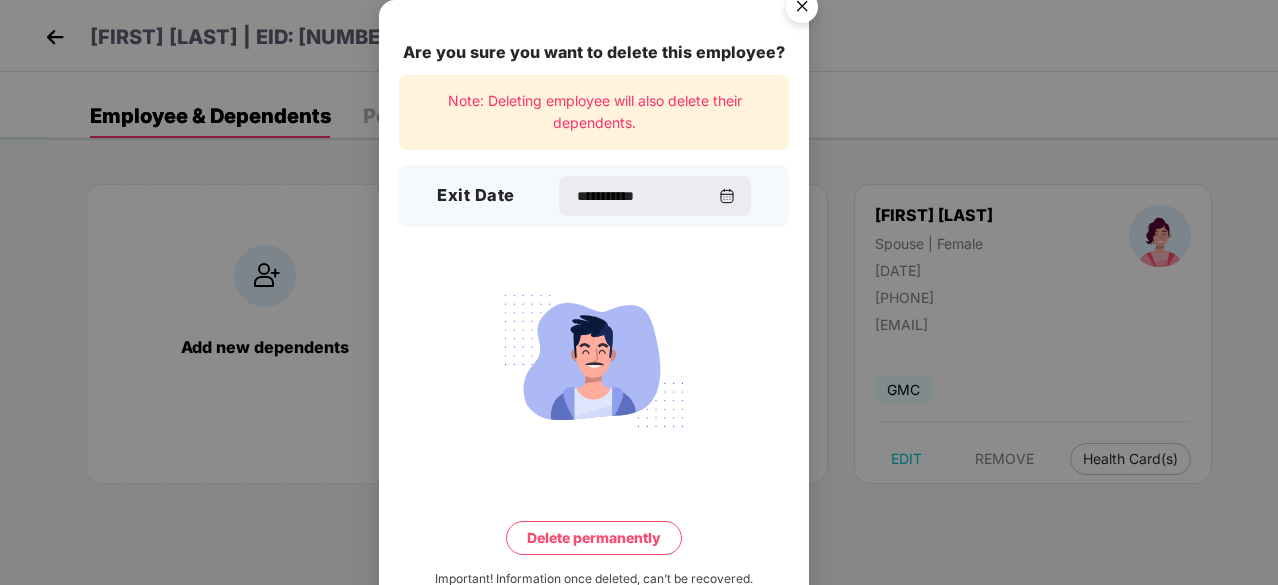 click on "Delete permanently" at bounding box center (594, 538) 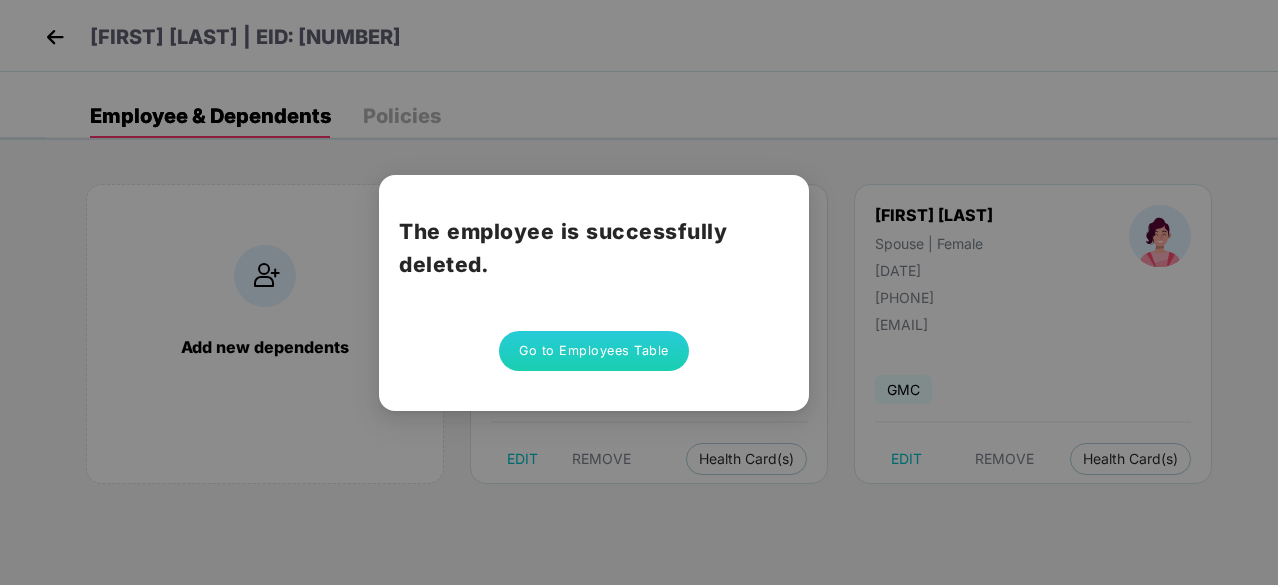 click on "Go to Employees Table" at bounding box center [594, 351] 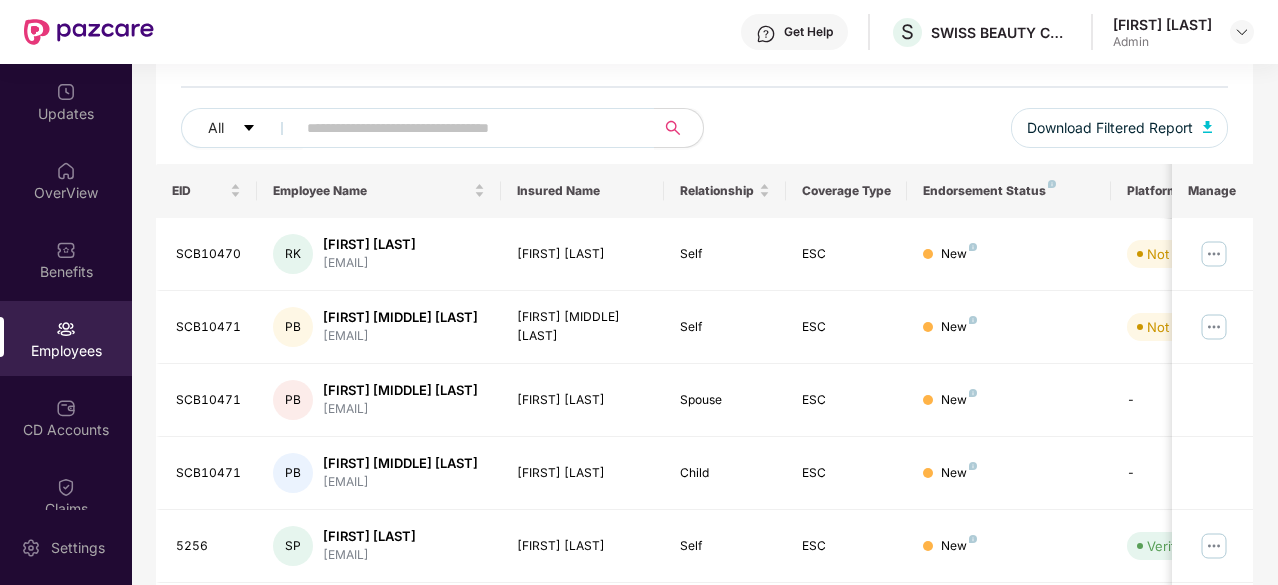 scroll, scrollTop: 210, scrollLeft: 0, axis: vertical 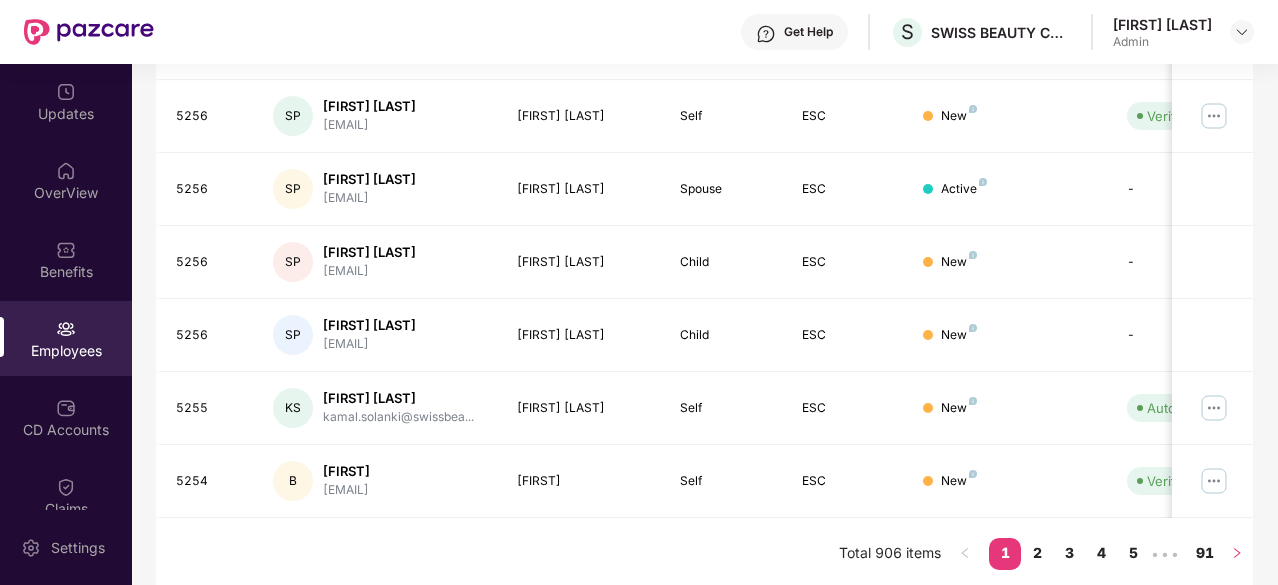 click 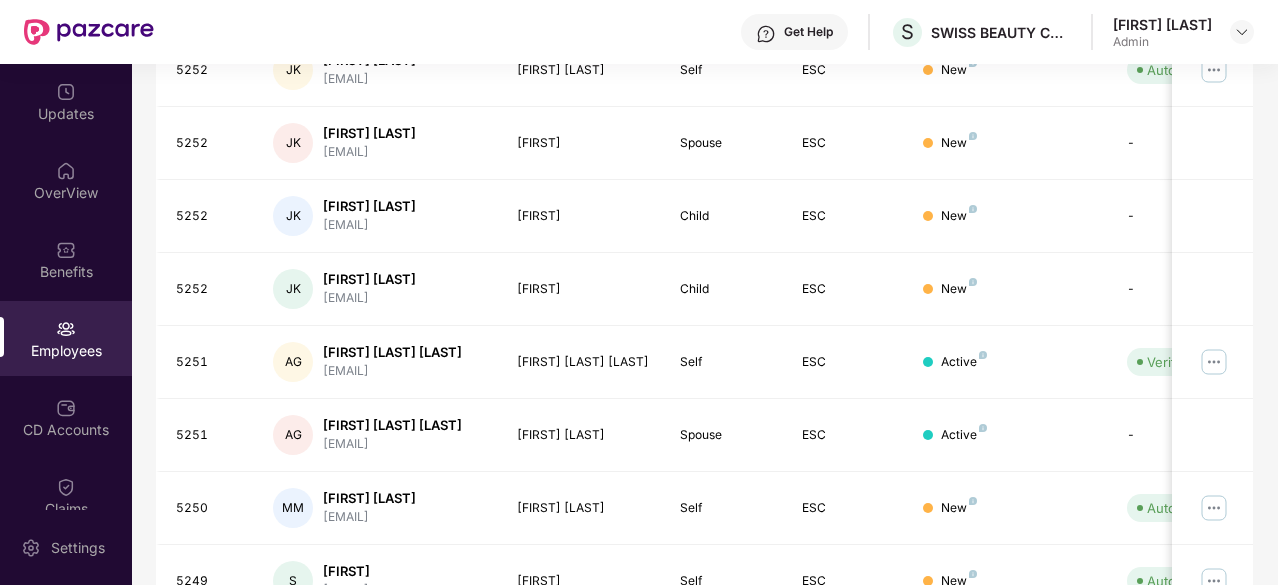 scroll, scrollTop: 639, scrollLeft: 0, axis: vertical 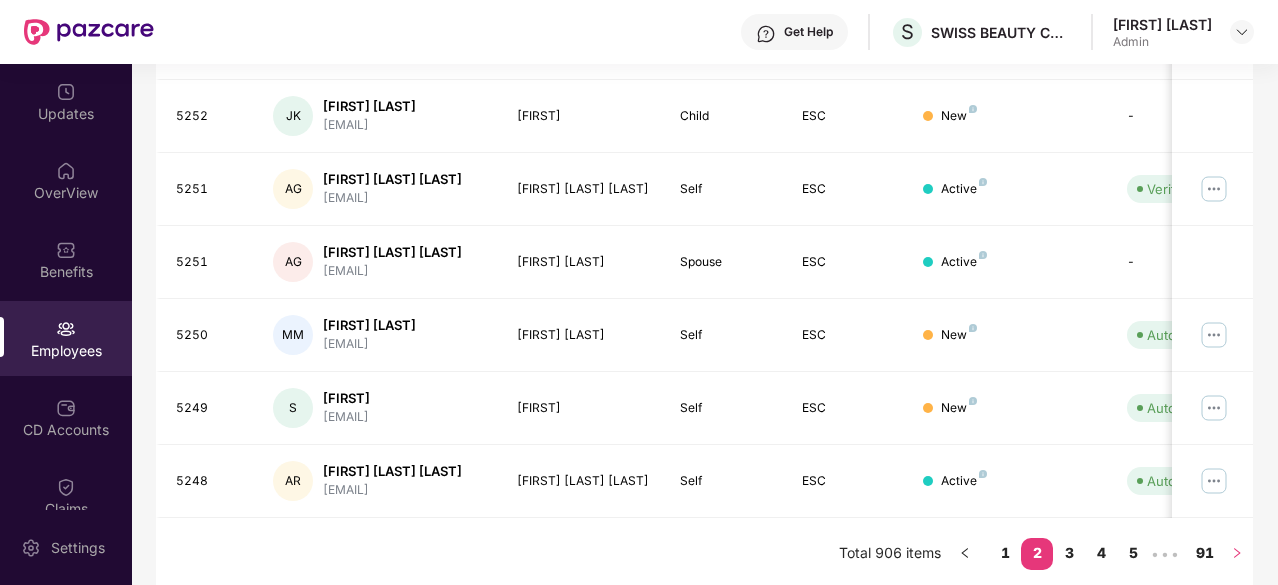 click 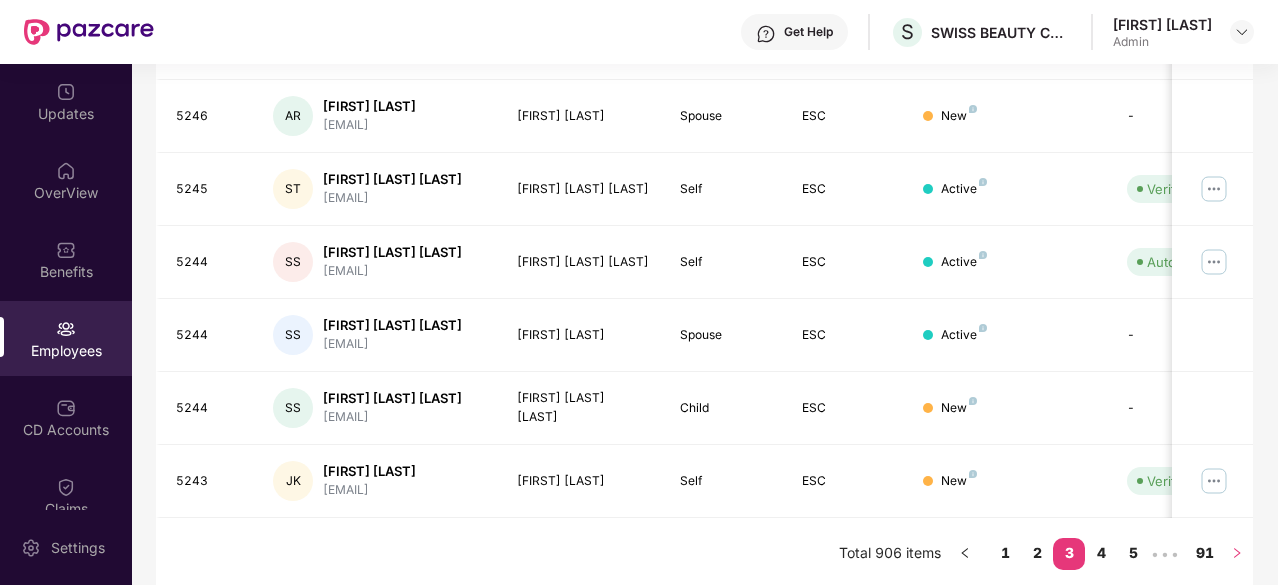 click 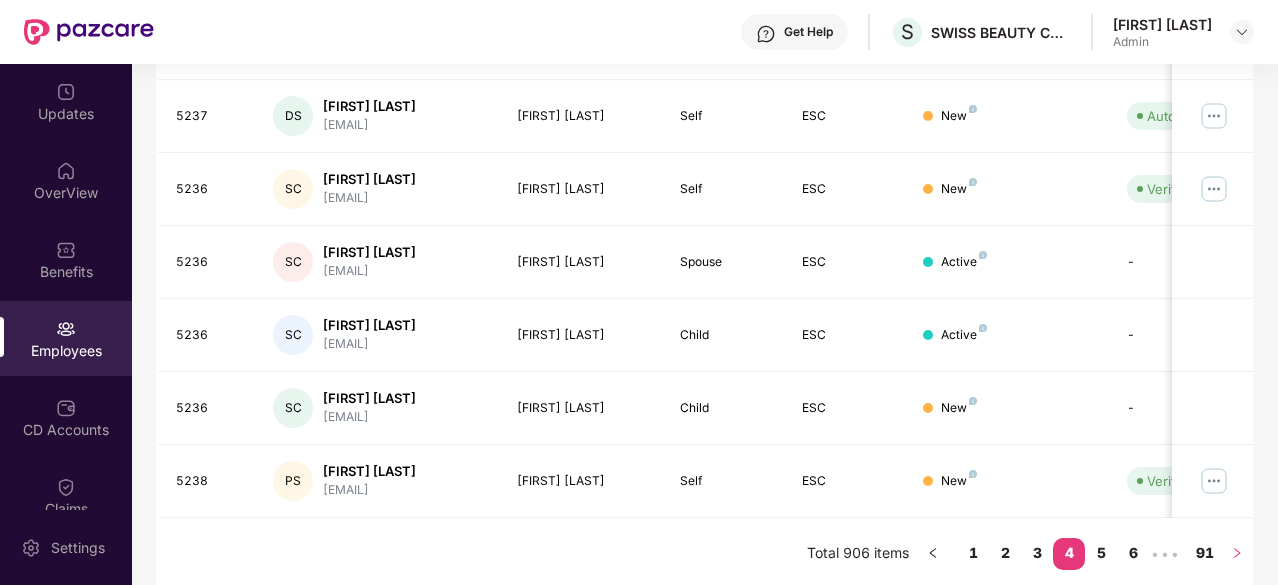 click 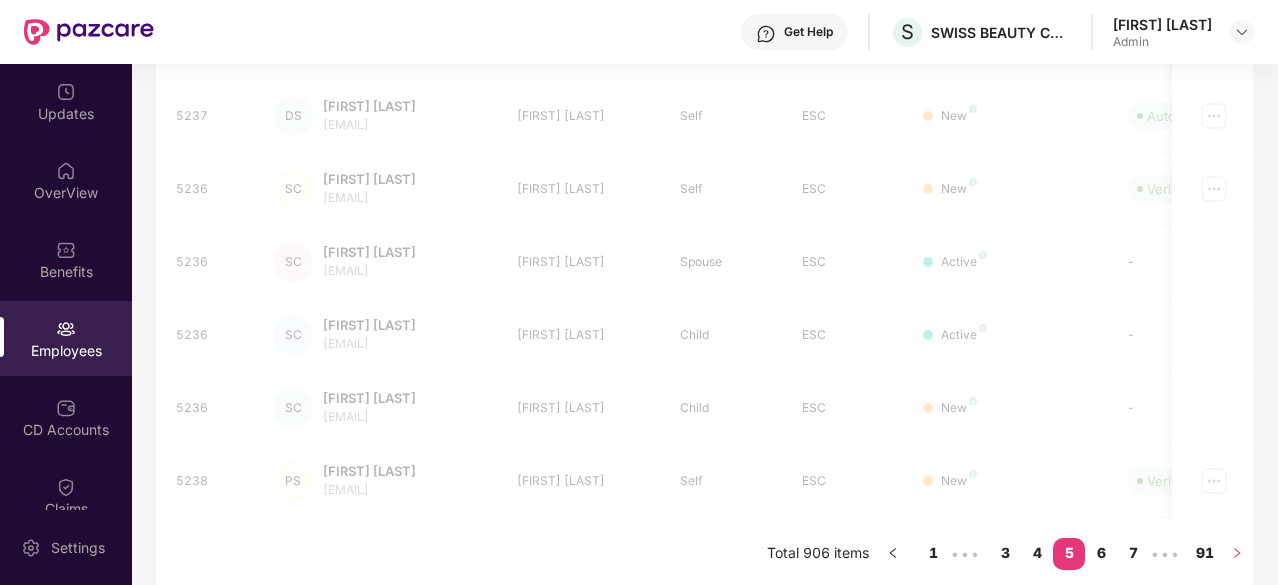 click 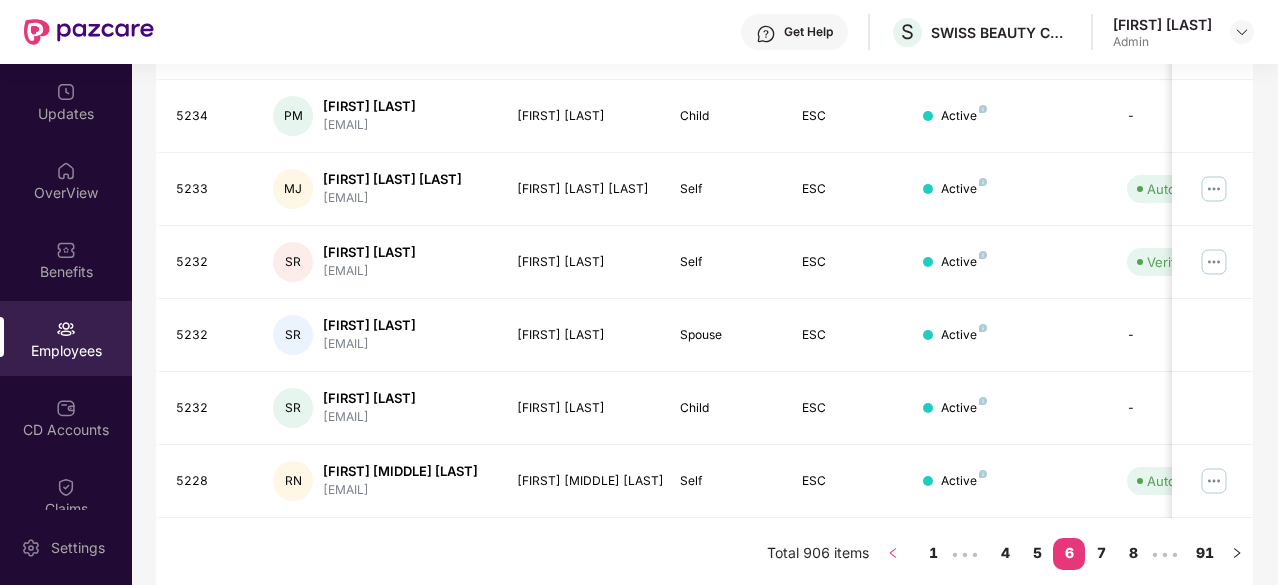 click 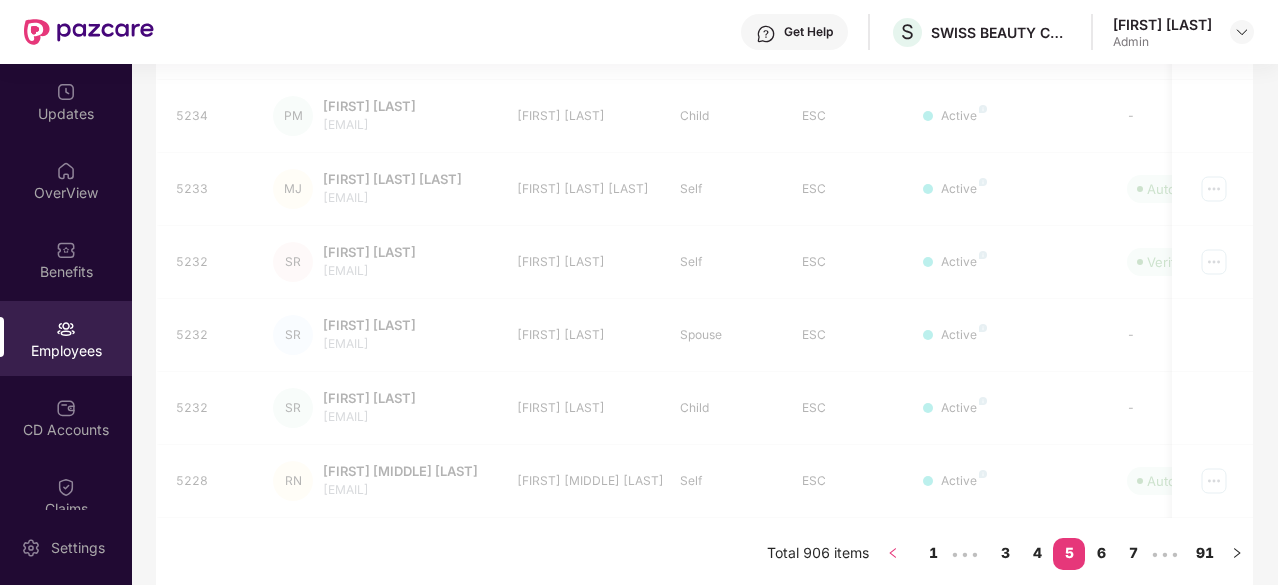 click 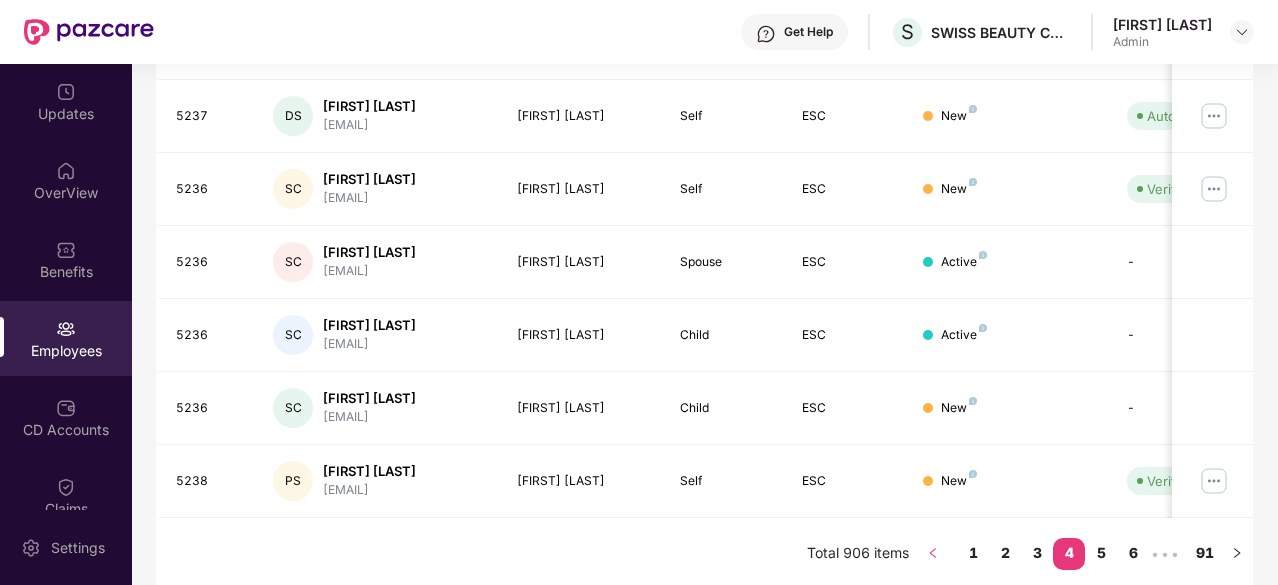 click on "Total 906 items" at bounding box center [858, 554] 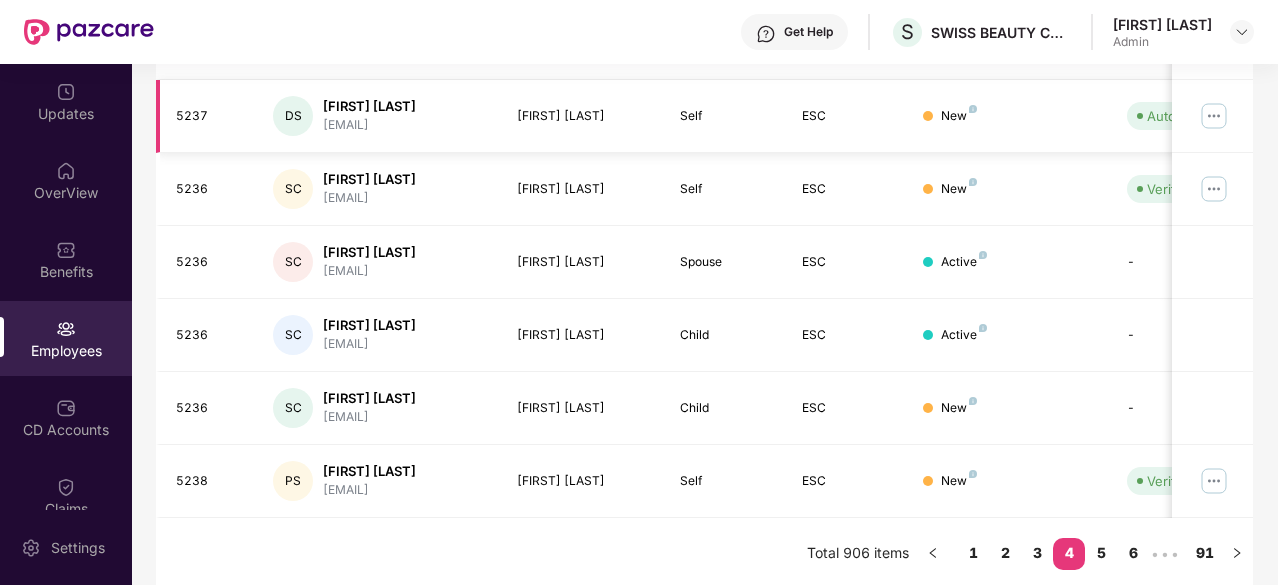 click on "New" at bounding box center (1008, 116) 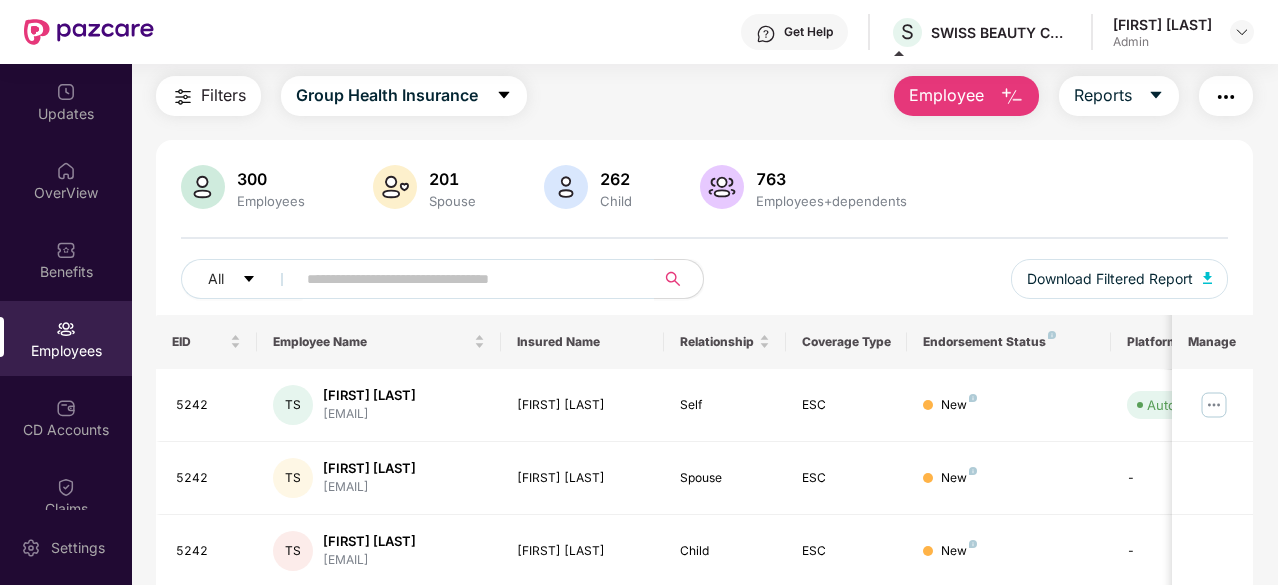 scroll, scrollTop: 0, scrollLeft: 0, axis: both 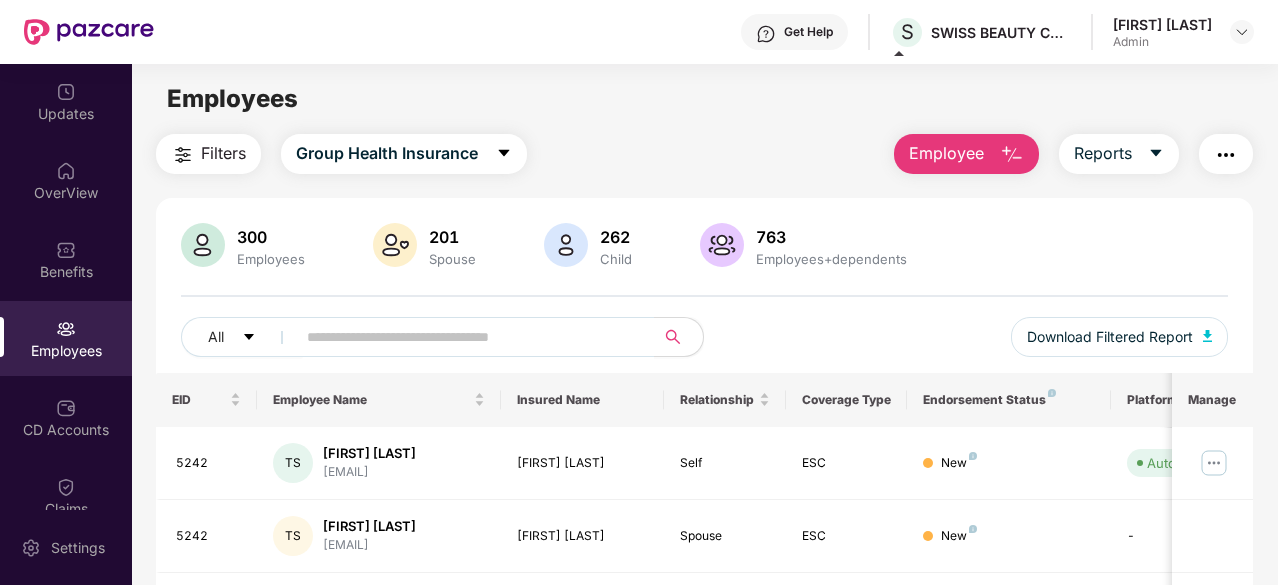 click at bounding box center [1012, 155] 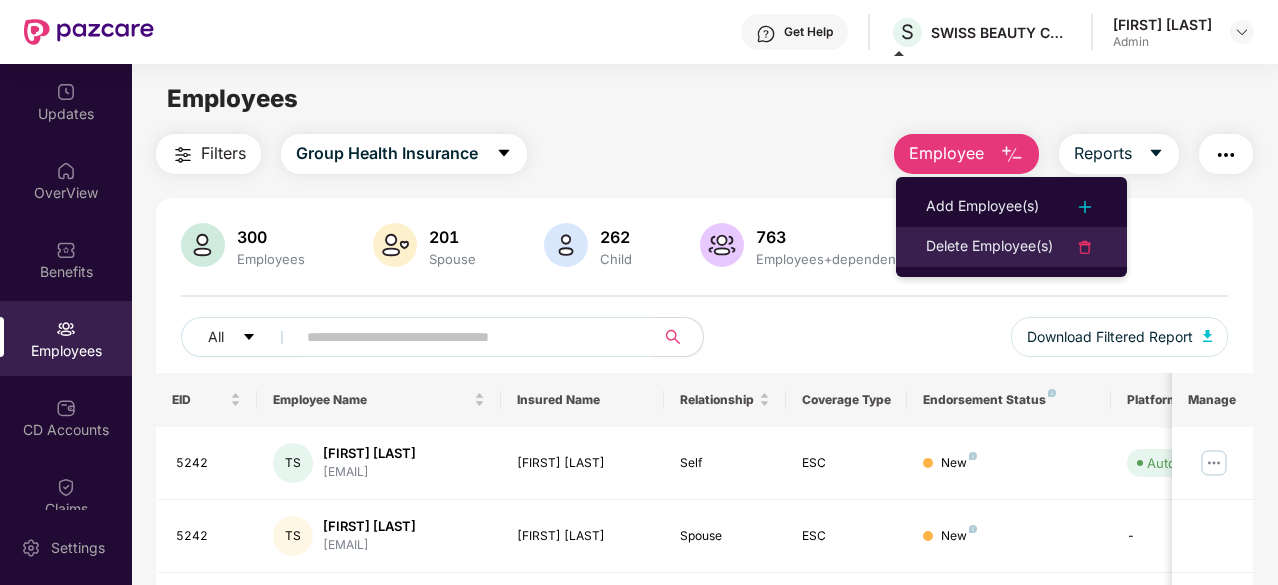 click on "Delete Employee(s)" at bounding box center [989, 247] 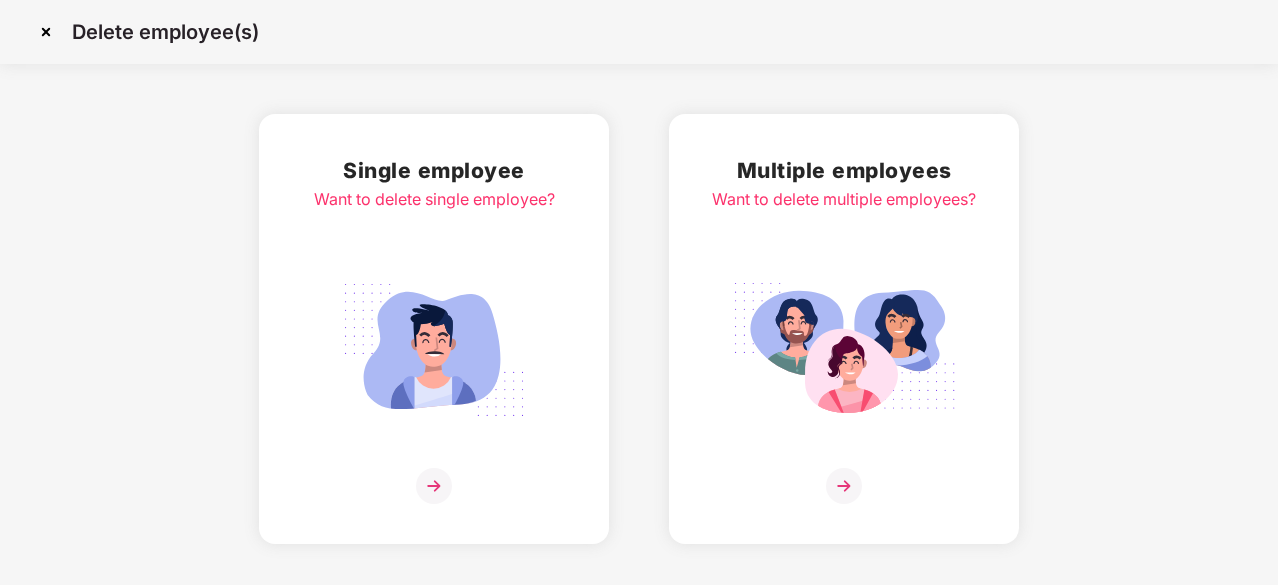 click at bounding box center [434, 486] 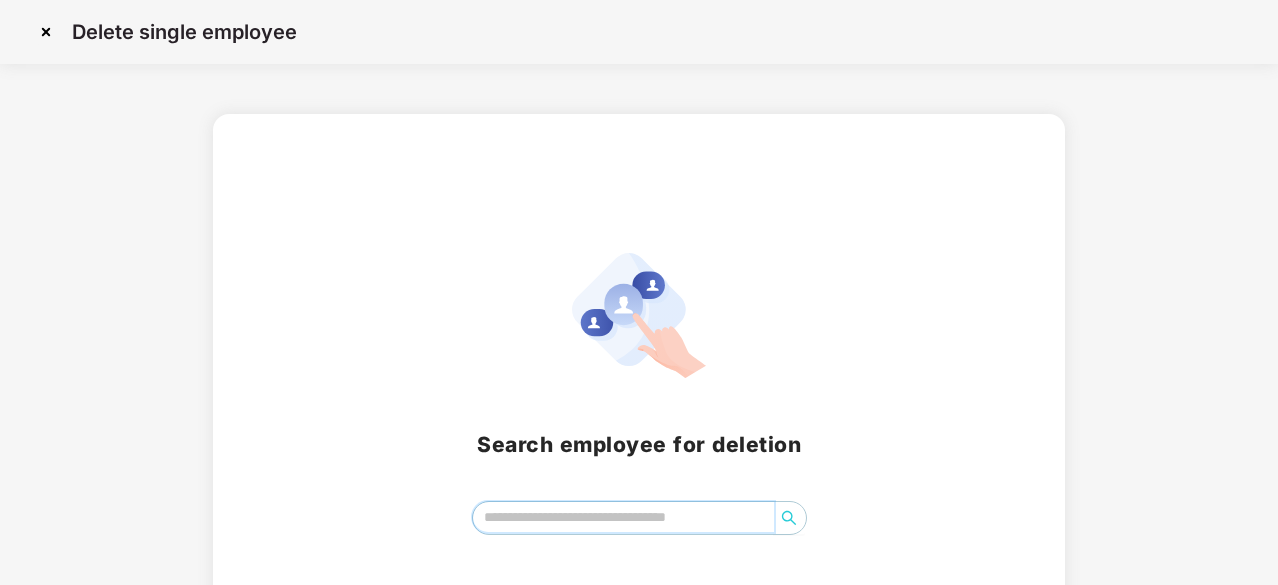 click at bounding box center (623, 517) 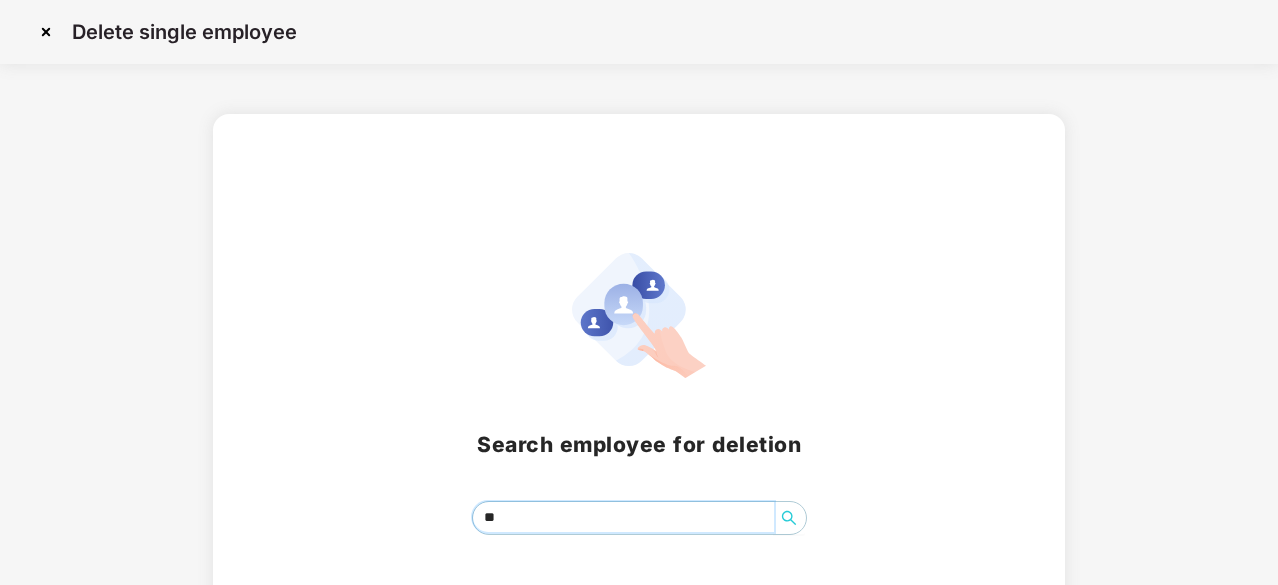 type on "*" 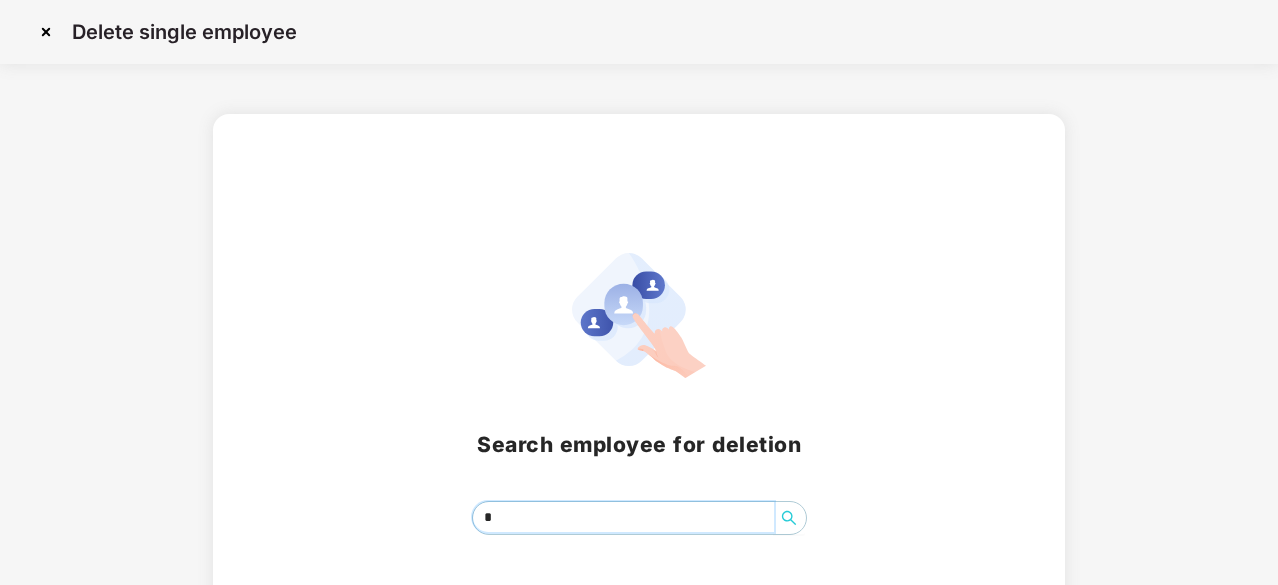 type 